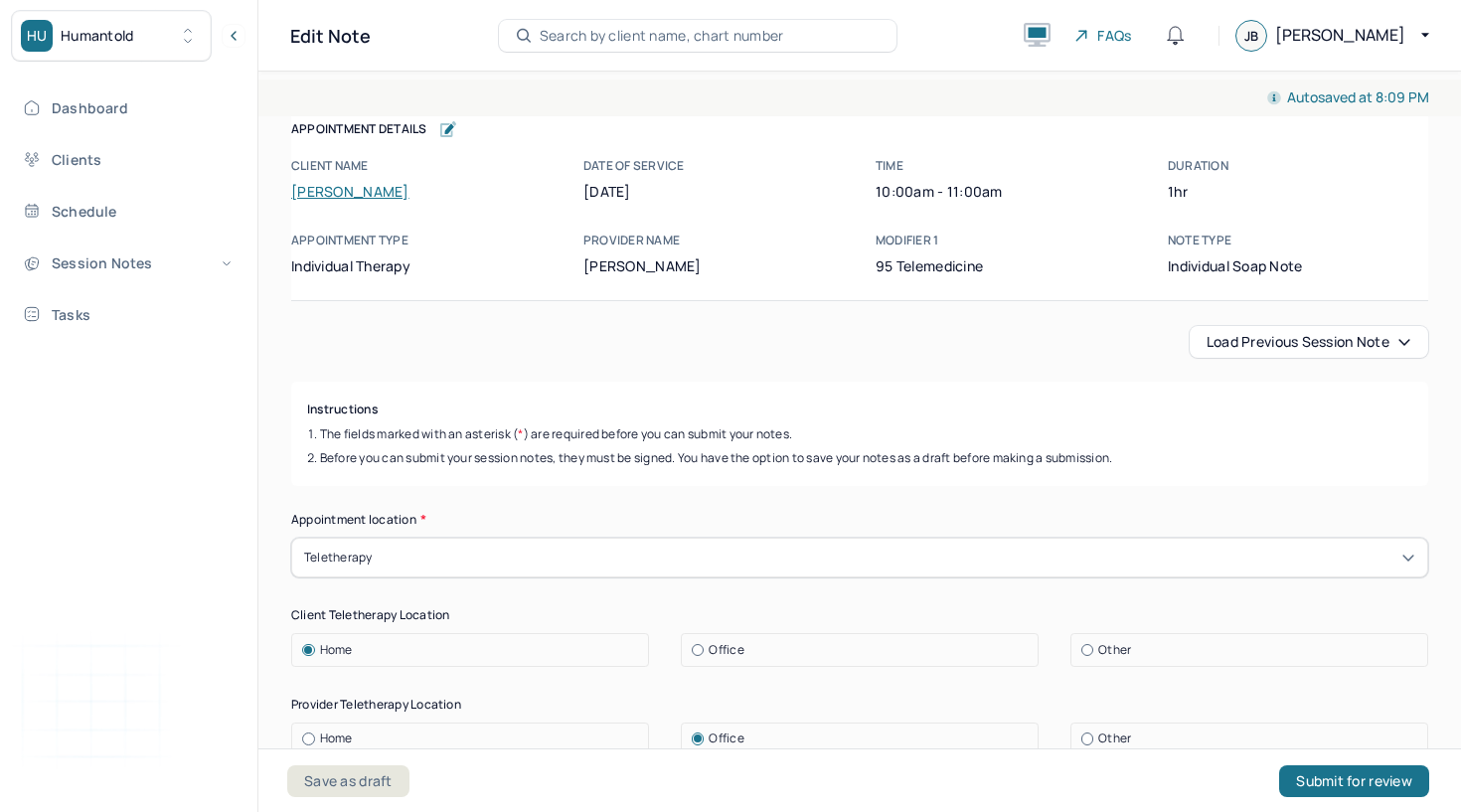 scroll, scrollTop: 0, scrollLeft: 0, axis: both 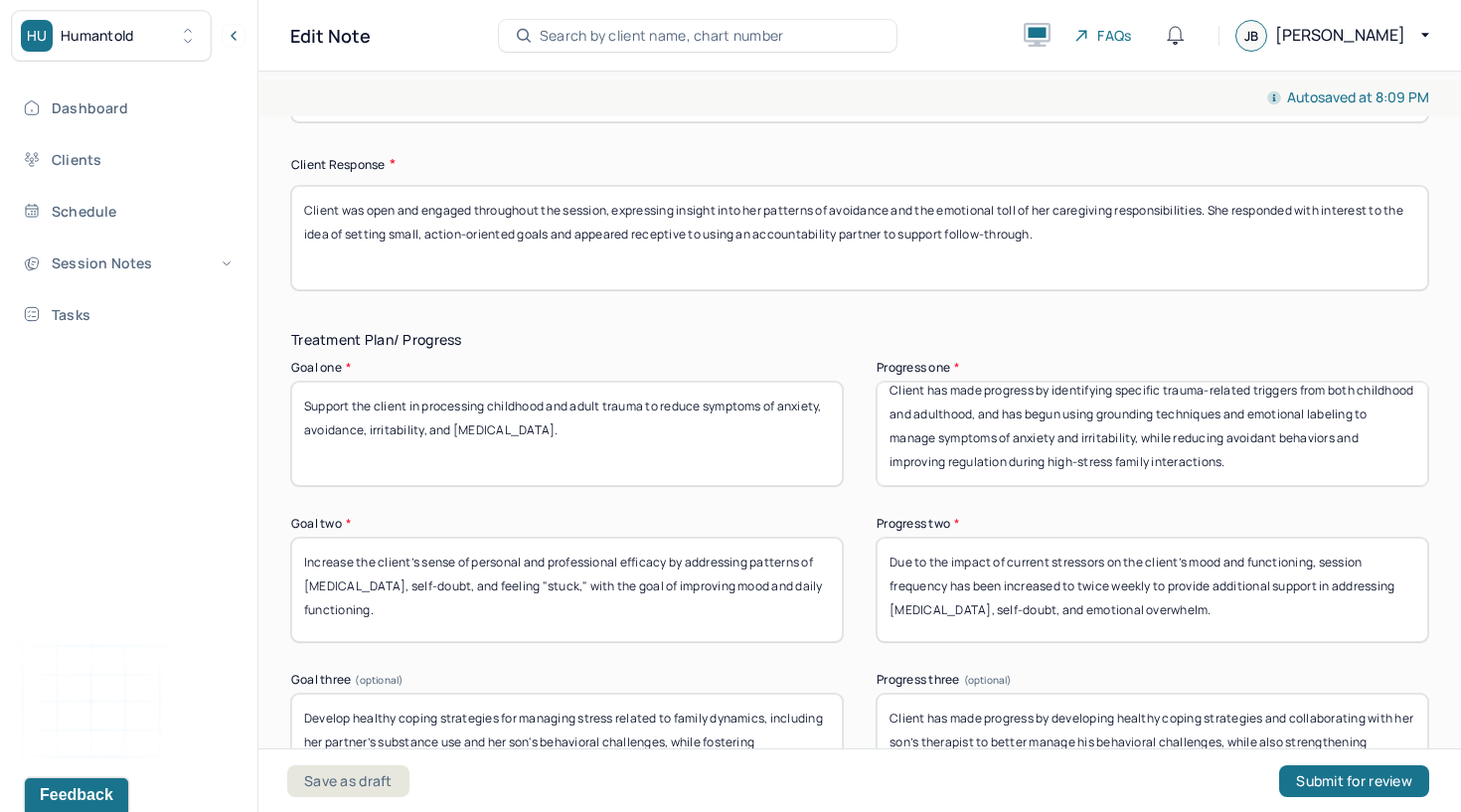 drag, startPoint x: 890, startPoint y: 404, endPoint x: 891, endPoint y: 506, distance: 102.0049 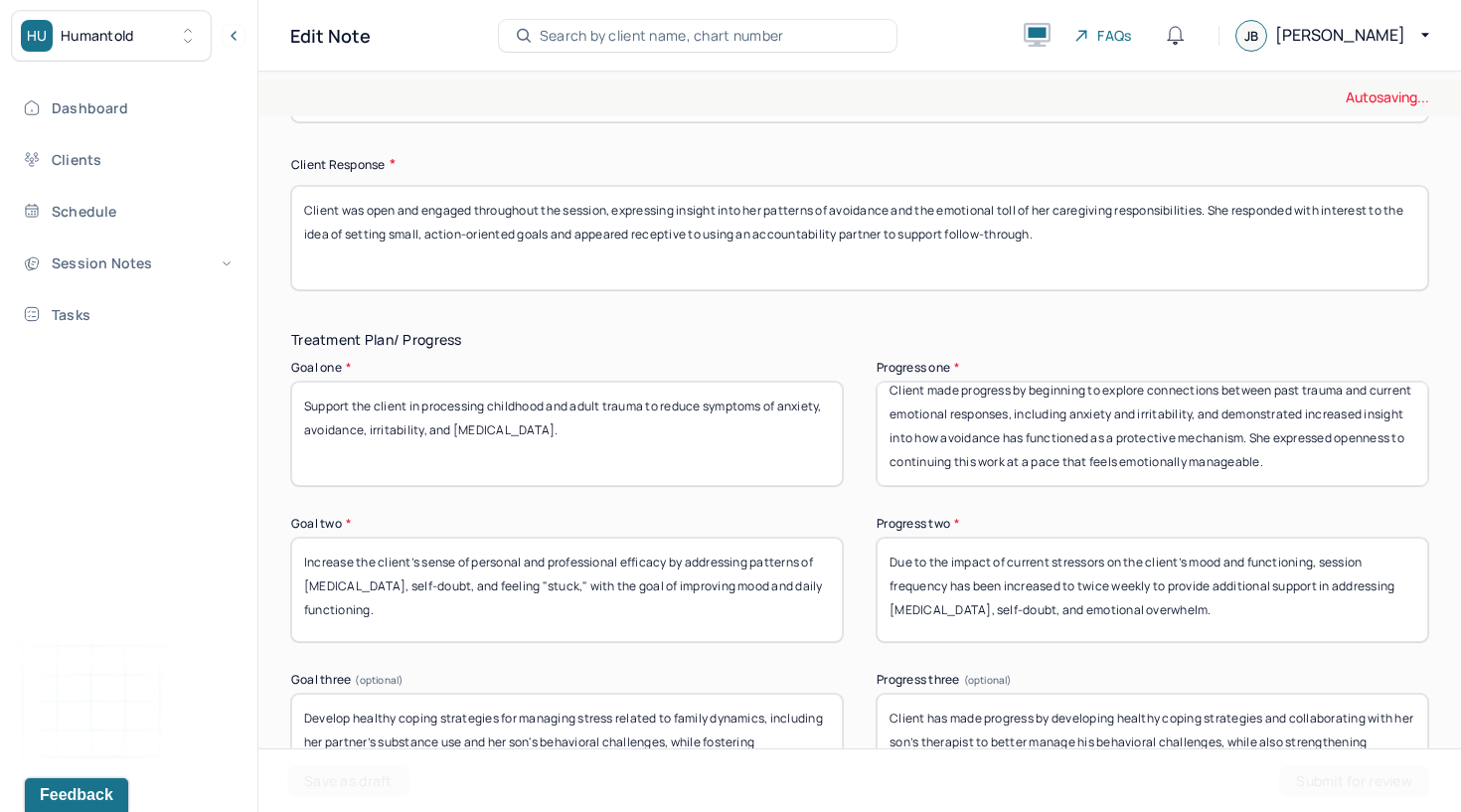 scroll, scrollTop: -1, scrollLeft: 0, axis: vertical 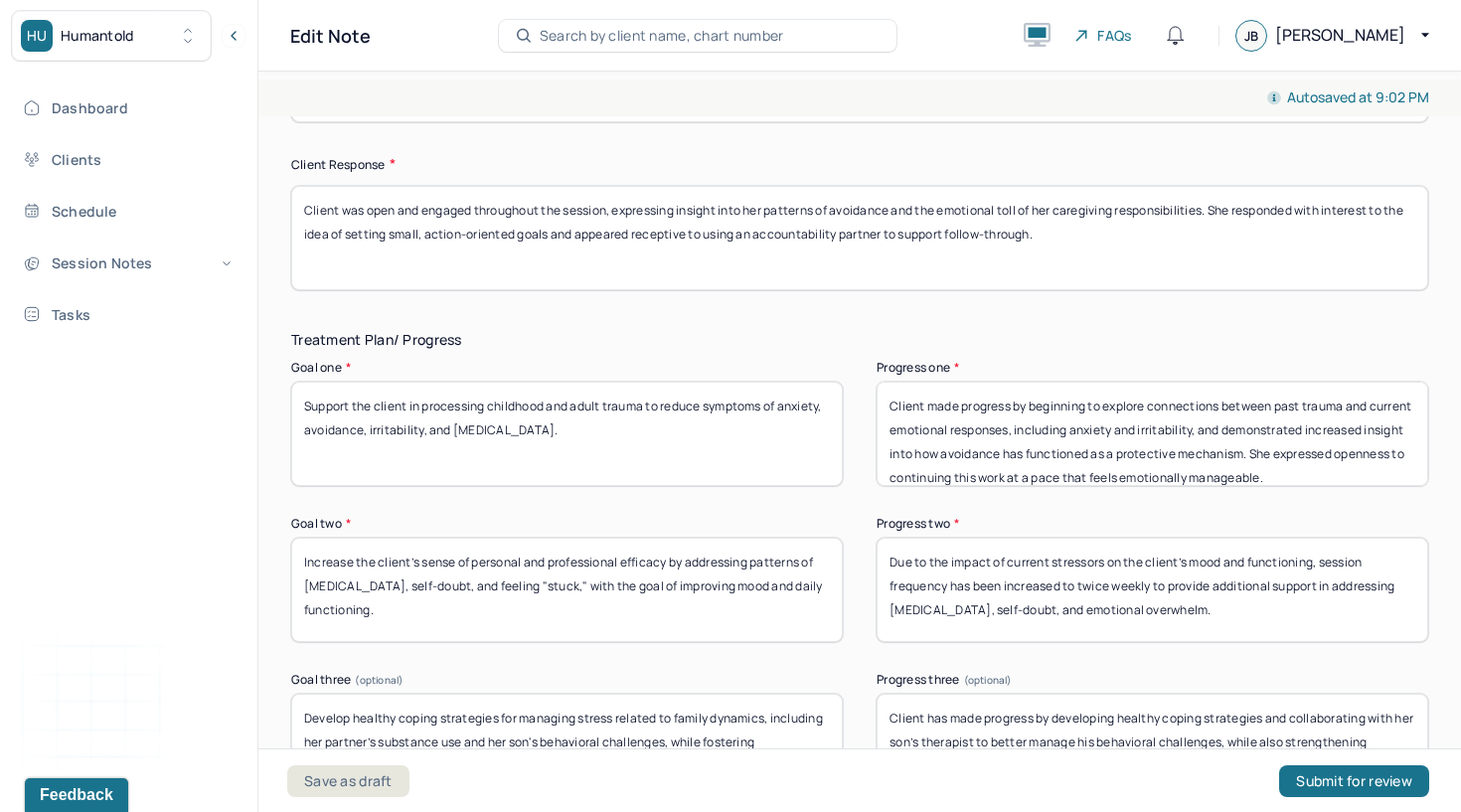 type on "Client made progress by beginning to explore connections between past trauma and current emotional responses, including anxiety and irritability, and demonstrated increased insight into how avoidance has functioned as a protective mechanism. She expressed openness to continuing this work at a pace that feels emotionally manageable." 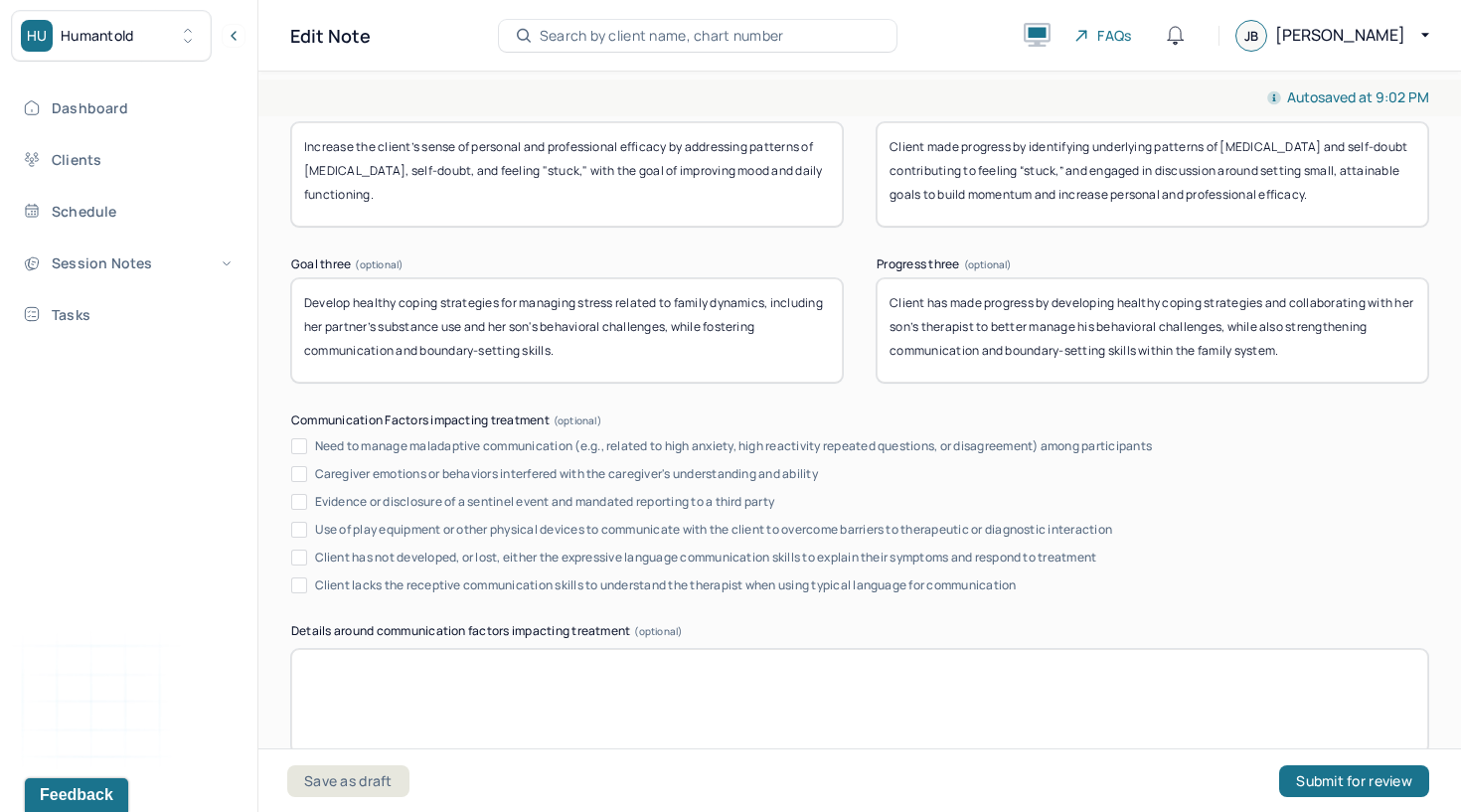 scroll, scrollTop: 3574, scrollLeft: 0, axis: vertical 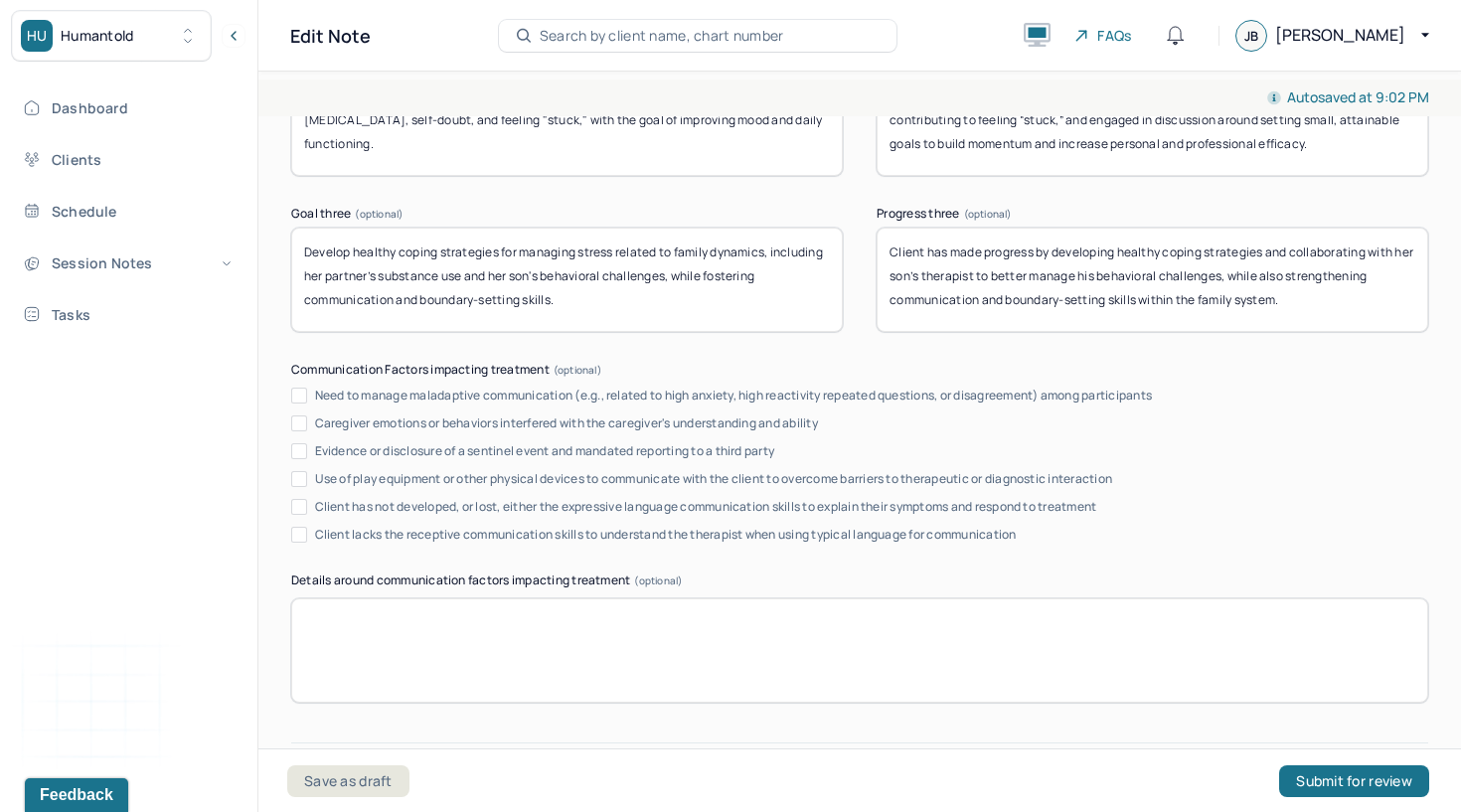 type on "Client made progress by identifying underlying patterns of [MEDICAL_DATA] and self-doubt contributing to feeling “stuck,” and engaged in discussion around setting small, attainable goals to build momentum and increase personal and professional efficacy." 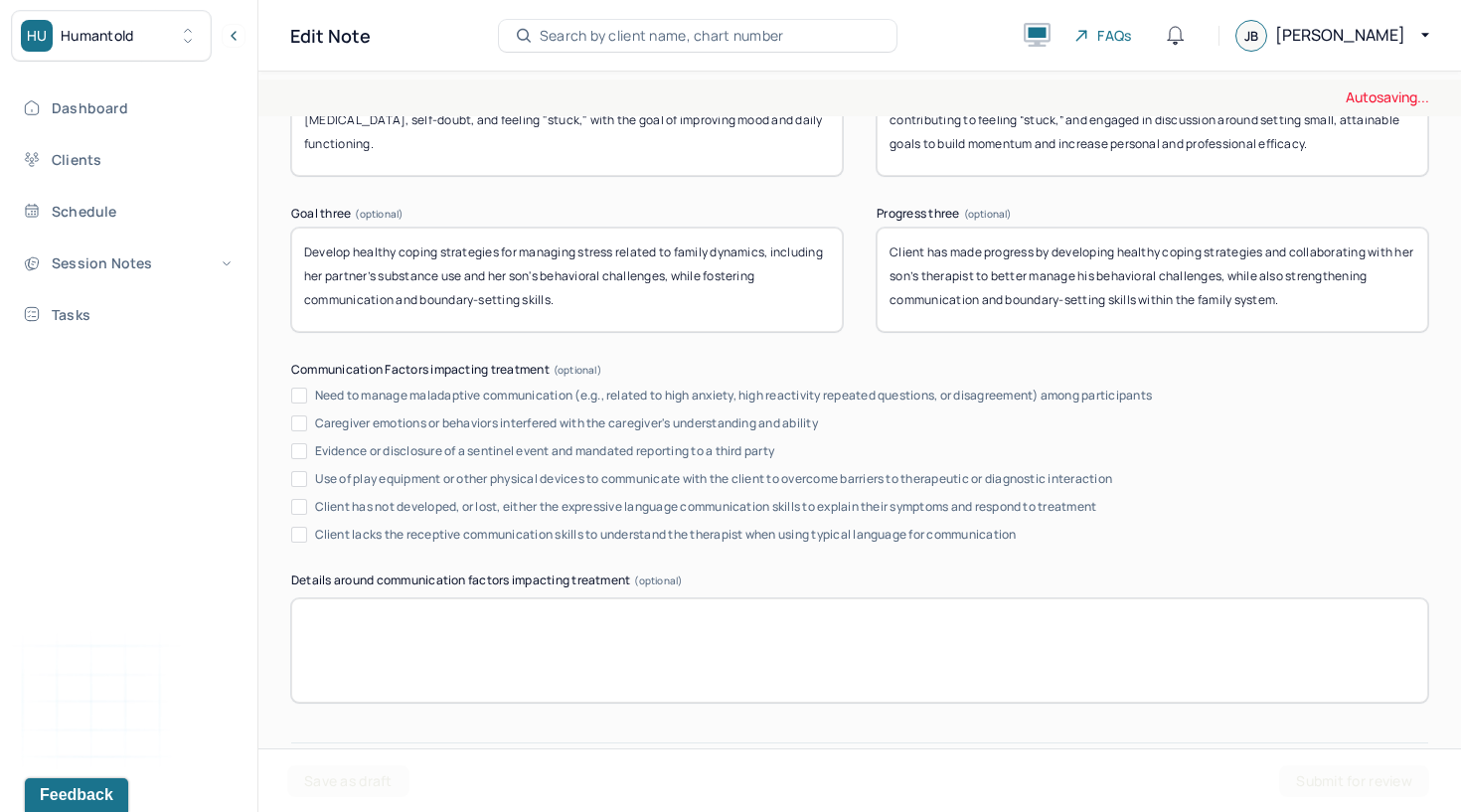drag, startPoint x: 580, startPoint y: 314, endPoint x: 392, endPoint y: 259, distance: 195.8801 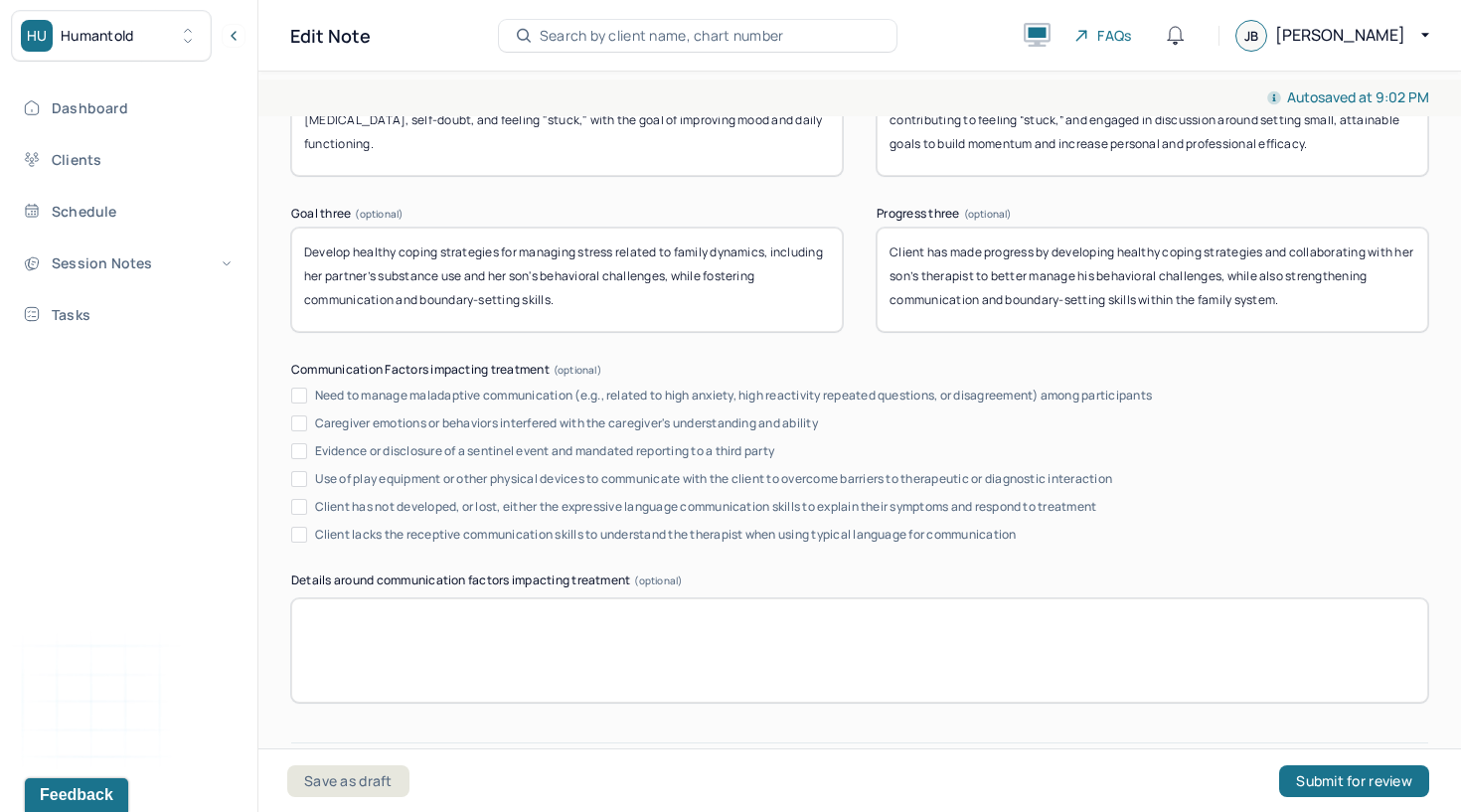 click on "Develop healthy coping strategies for managing stress related to family dynamics, including her partner’s substance use and her son's behavioral challenges, while fostering communication and boundary-setting skills." at bounding box center (567, 279) 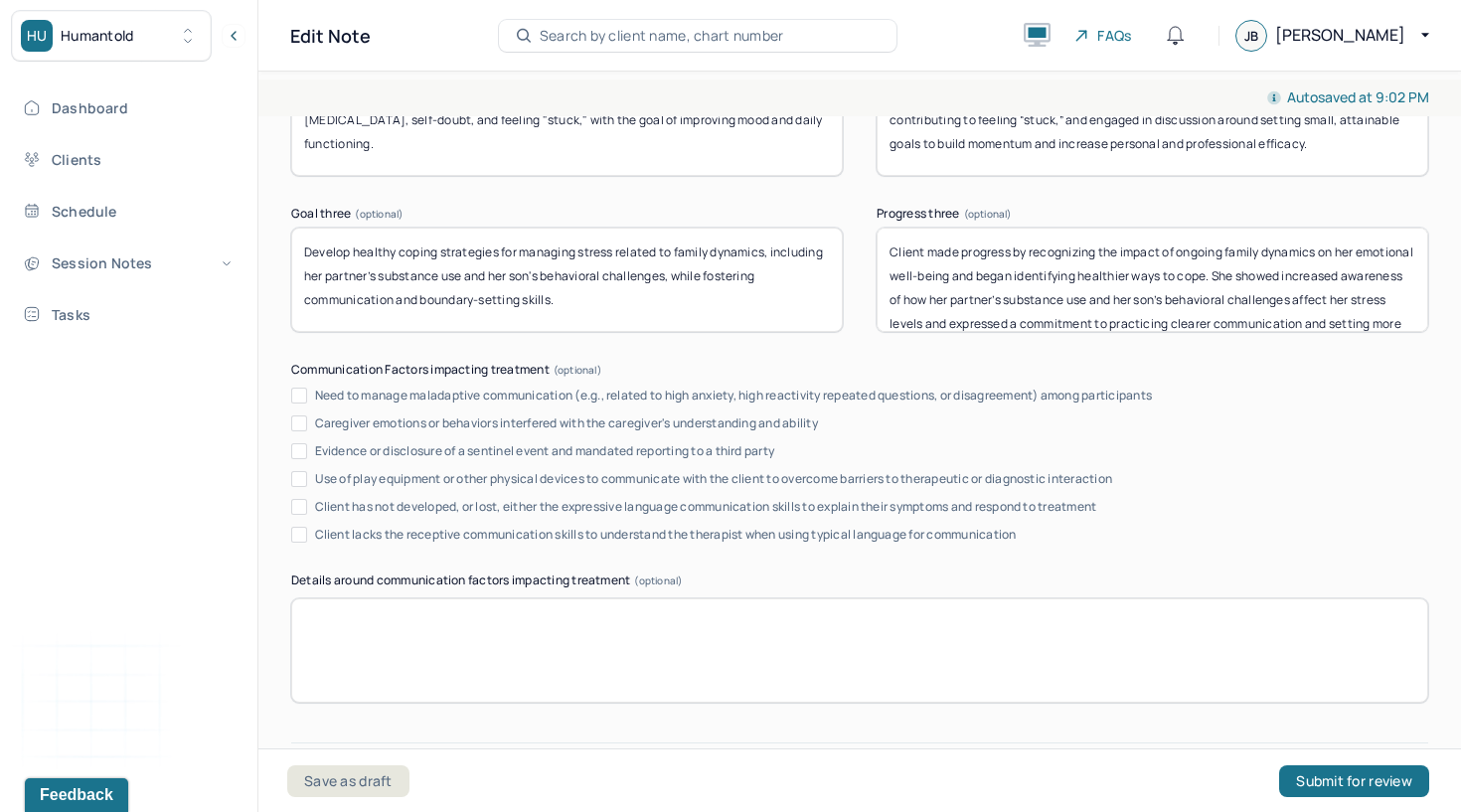 scroll, scrollTop: 40, scrollLeft: 0, axis: vertical 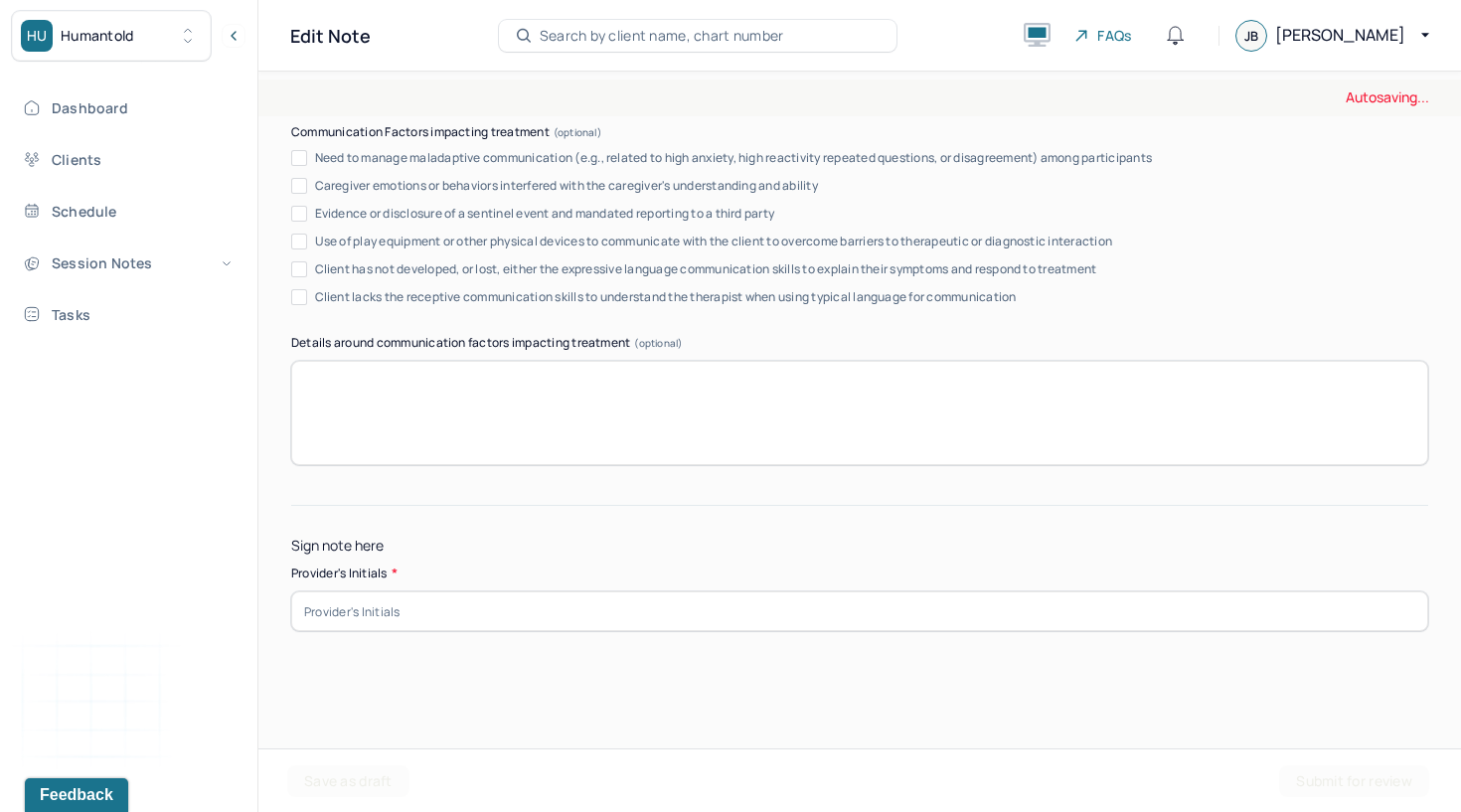 type on "Client made progress by recognizing the impact of ongoing family dynamics on her emotional well-being and began identifying healthier ways to cope. She showed increased awareness of how her partner’s substance use and her son’s behavioral challenges affect her stress levels and expressed a commitment to practicing clearer communication and setting more effective boundaries." 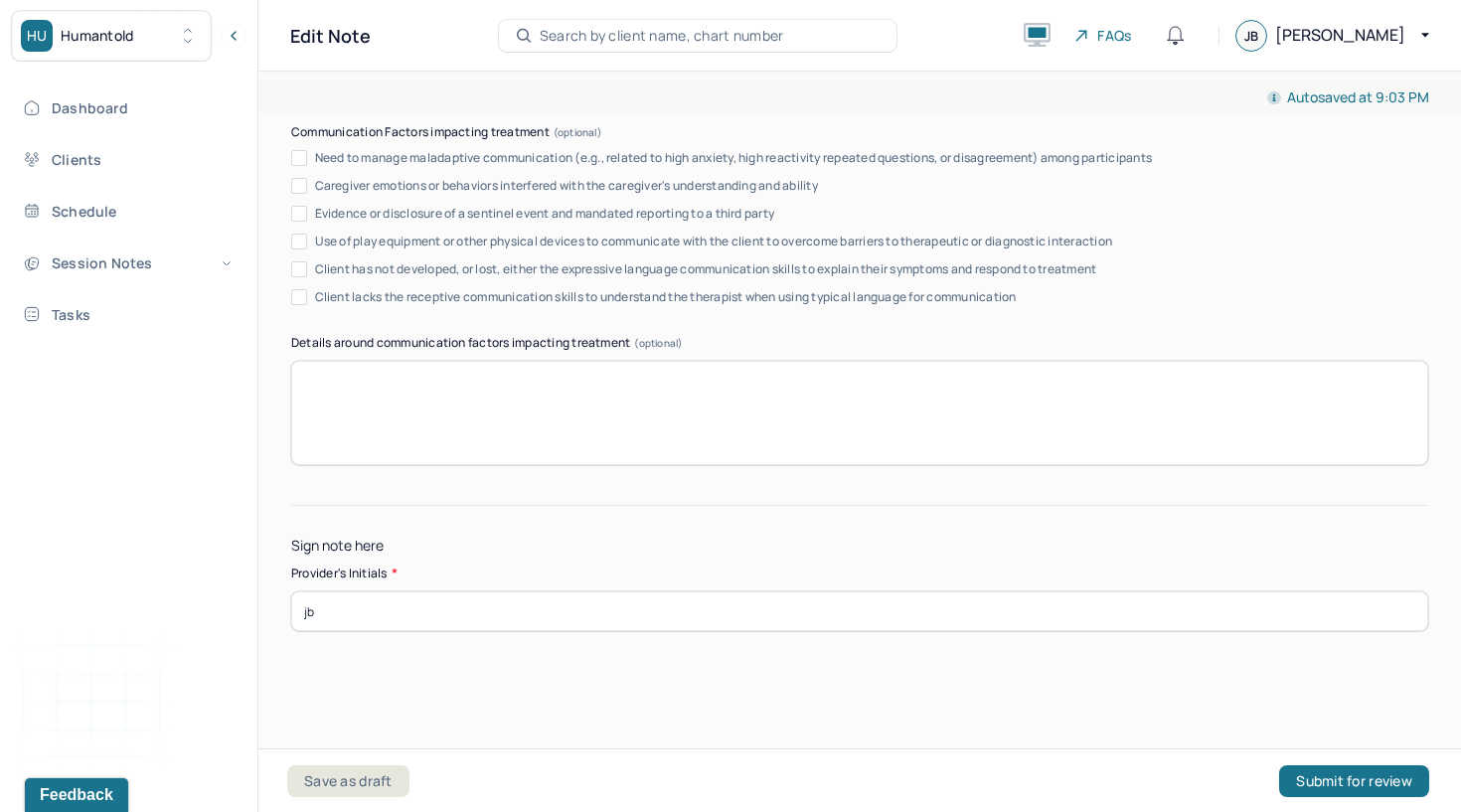 type on "jb" 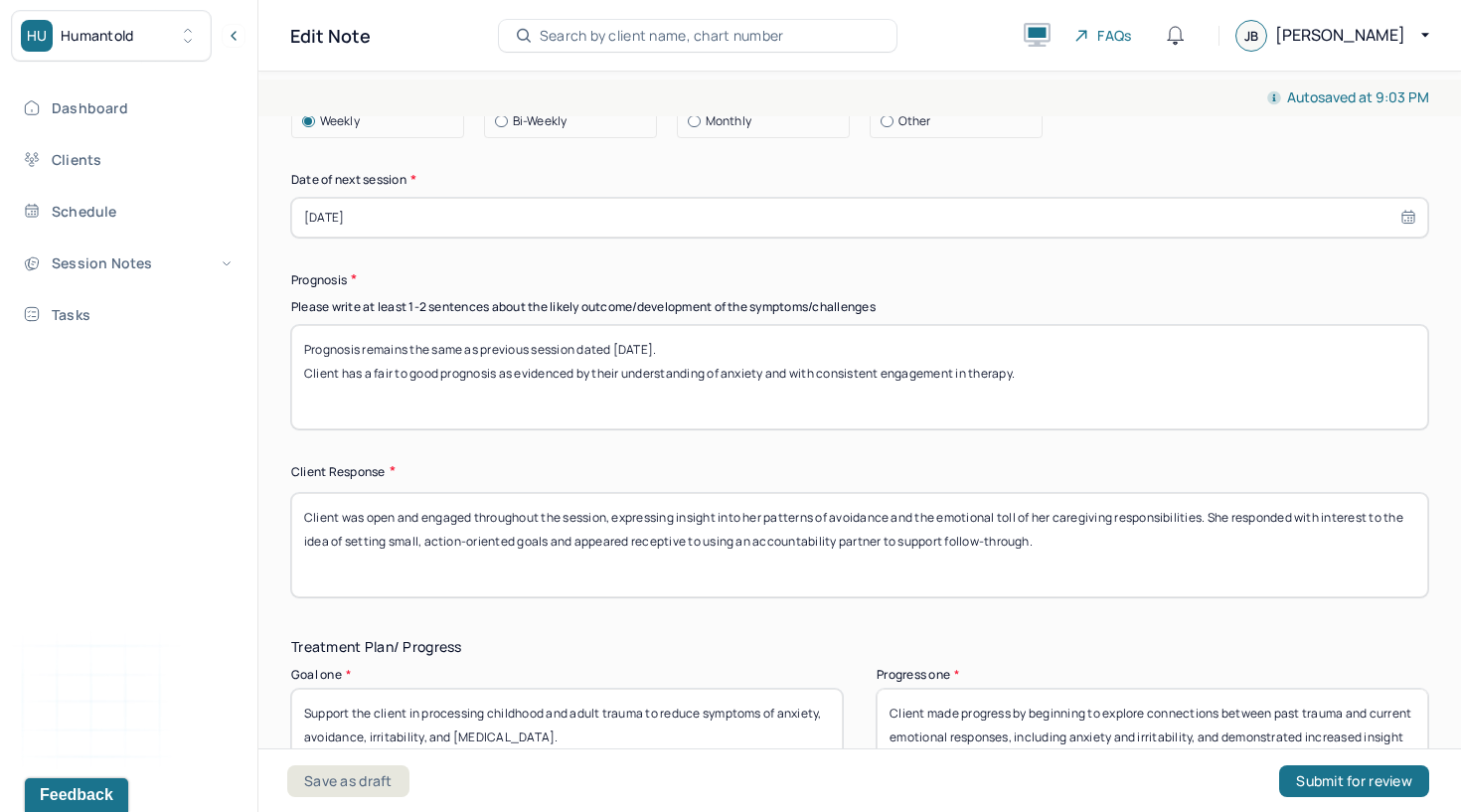 scroll, scrollTop: 2793, scrollLeft: 0, axis: vertical 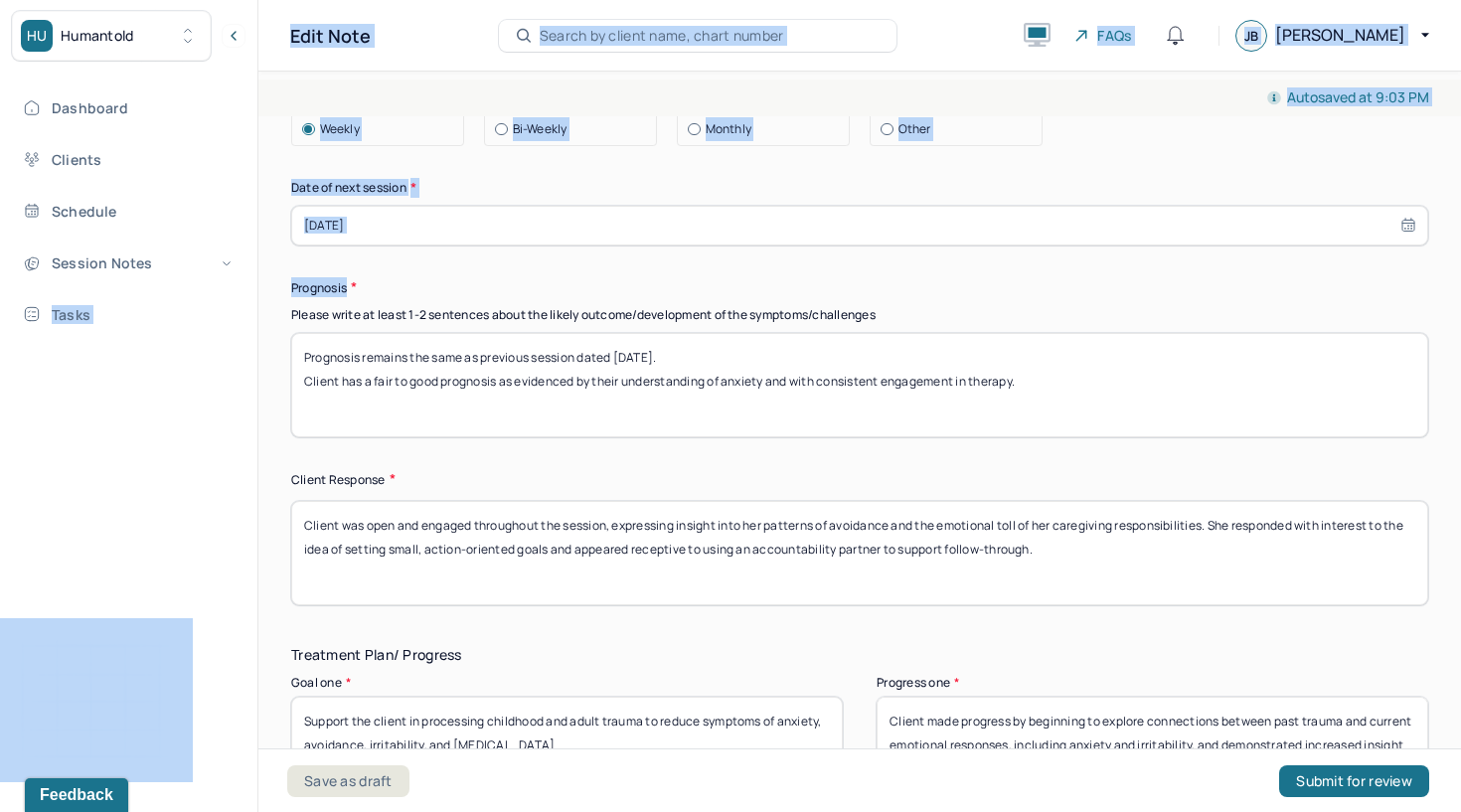 drag, startPoint x: 363, startPoint y: 292, endPoint x: 253, endPoint y: 291, distance: 110.00455 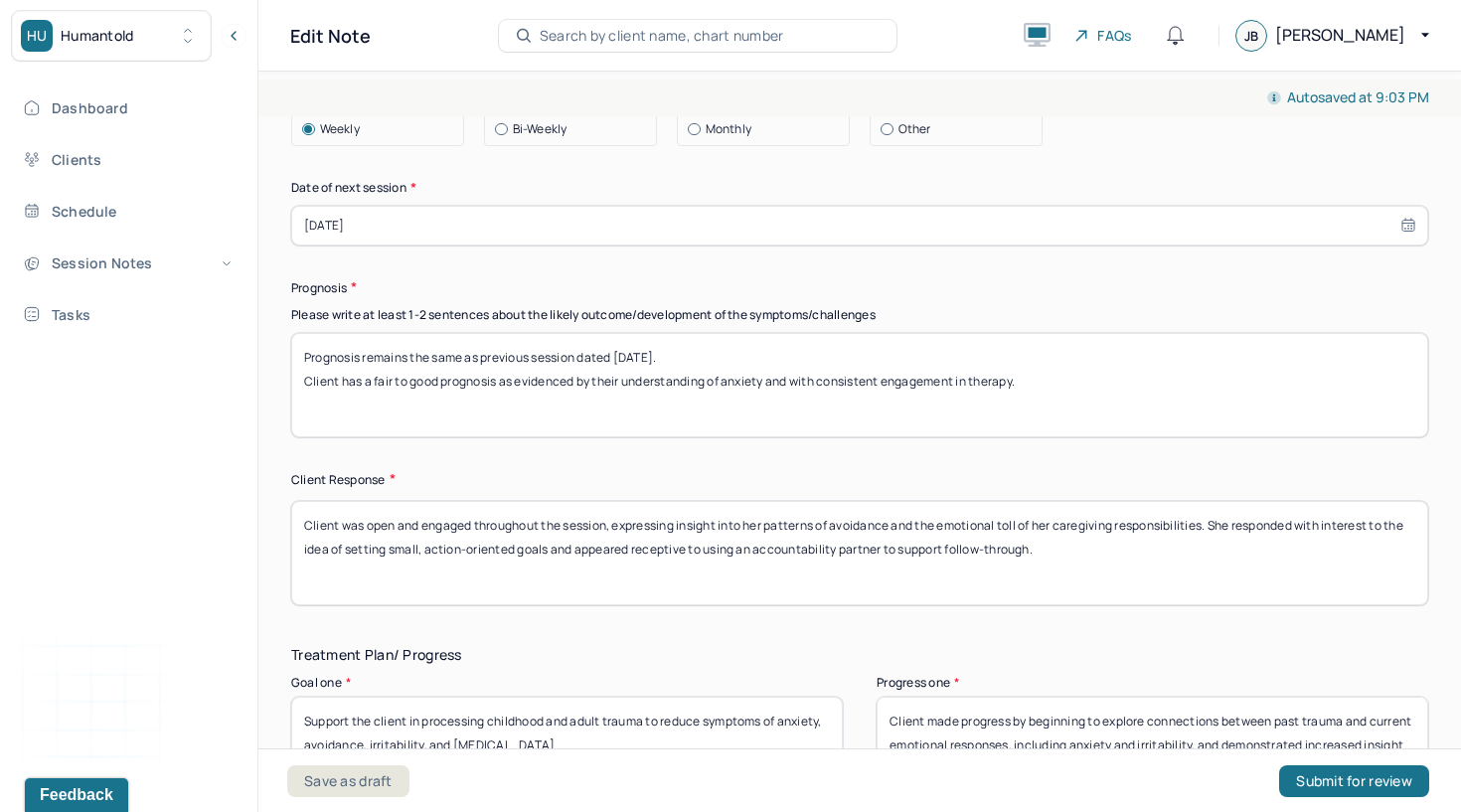 click on "Prognosis" at bounding box center (860, 287) 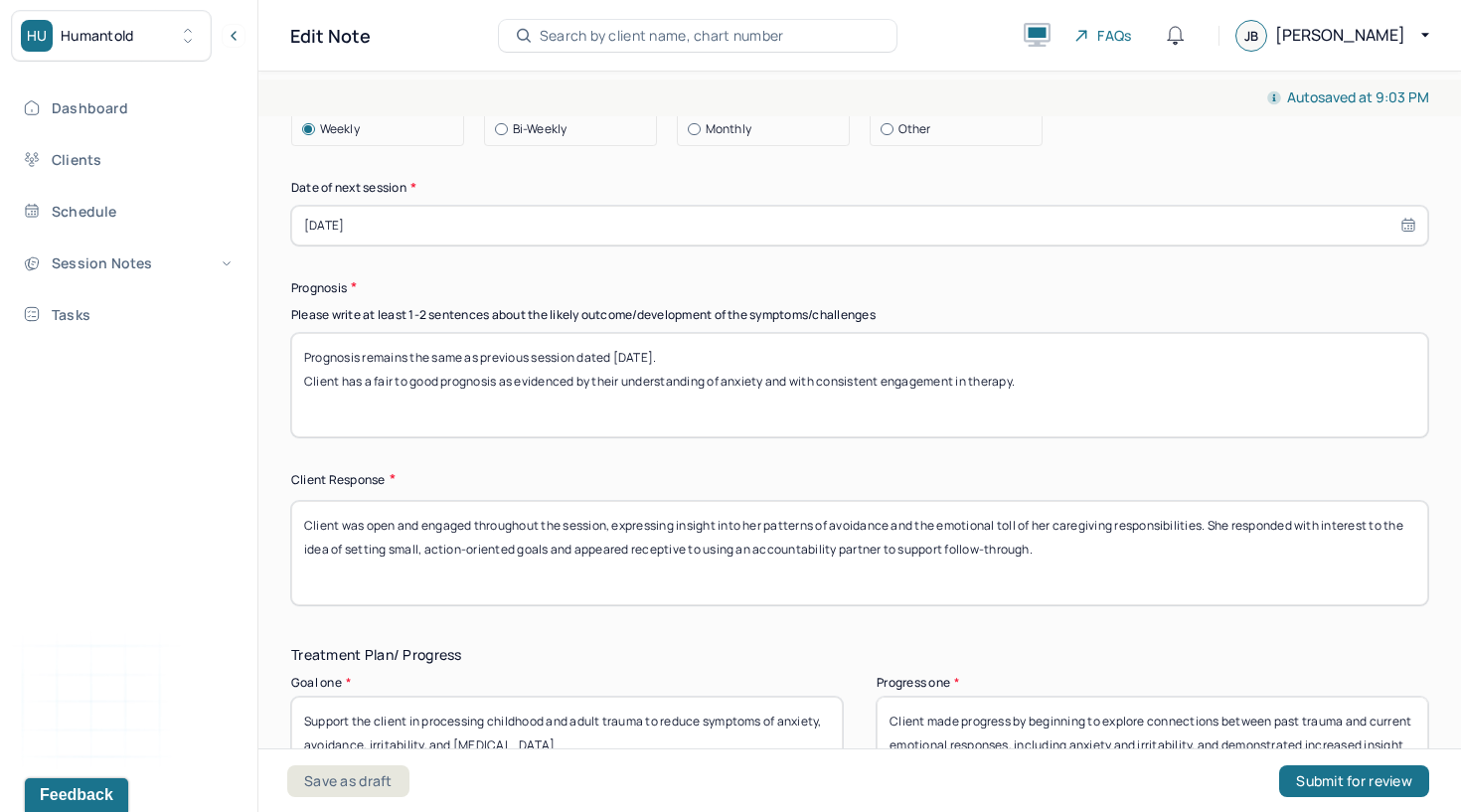 drag, startPoint x: 289, startPoint y: 288, endPoint x: 353, endPoint y: 297, distance: 64.629715 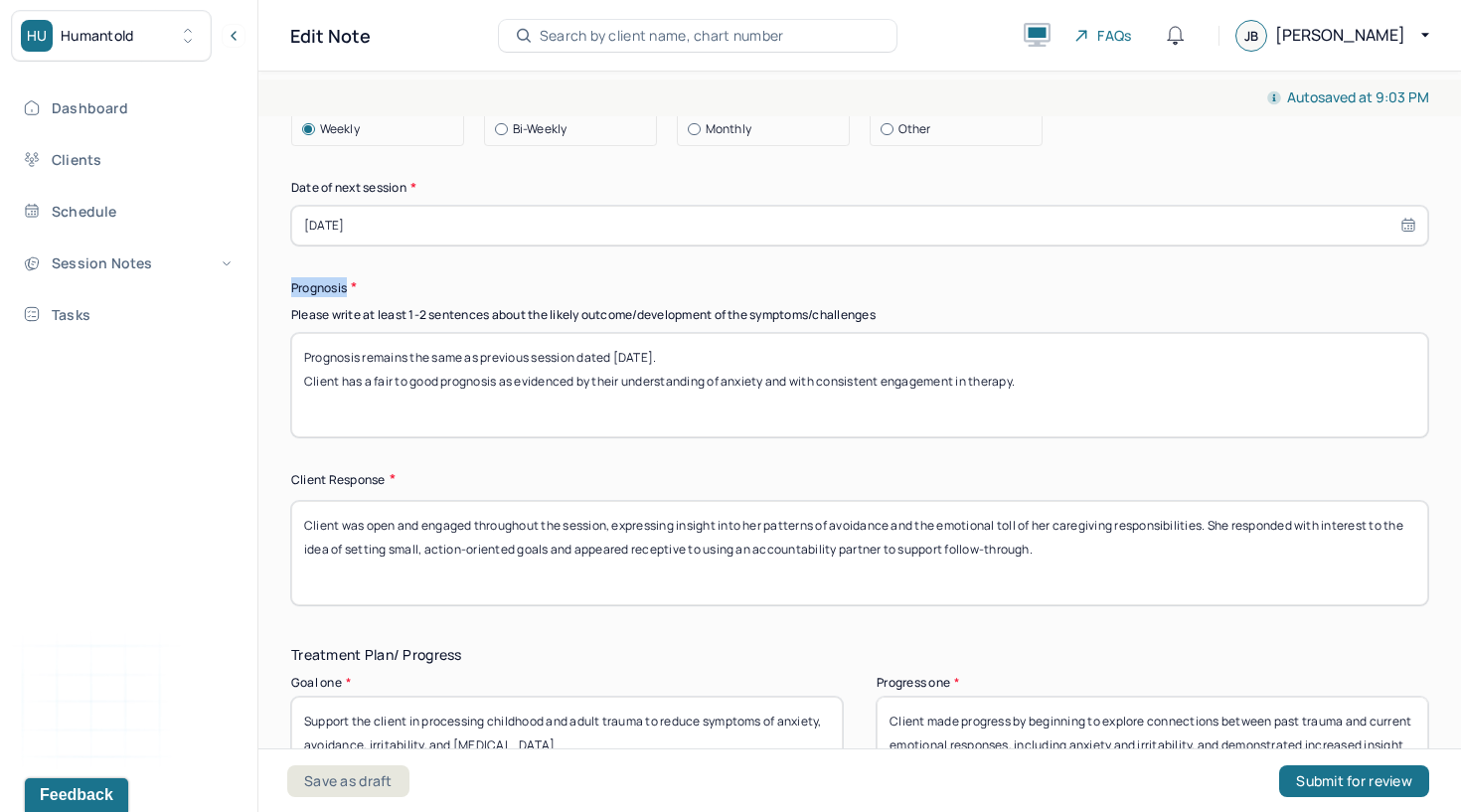 click on "Prognosis" at bounding box center (860, 287) 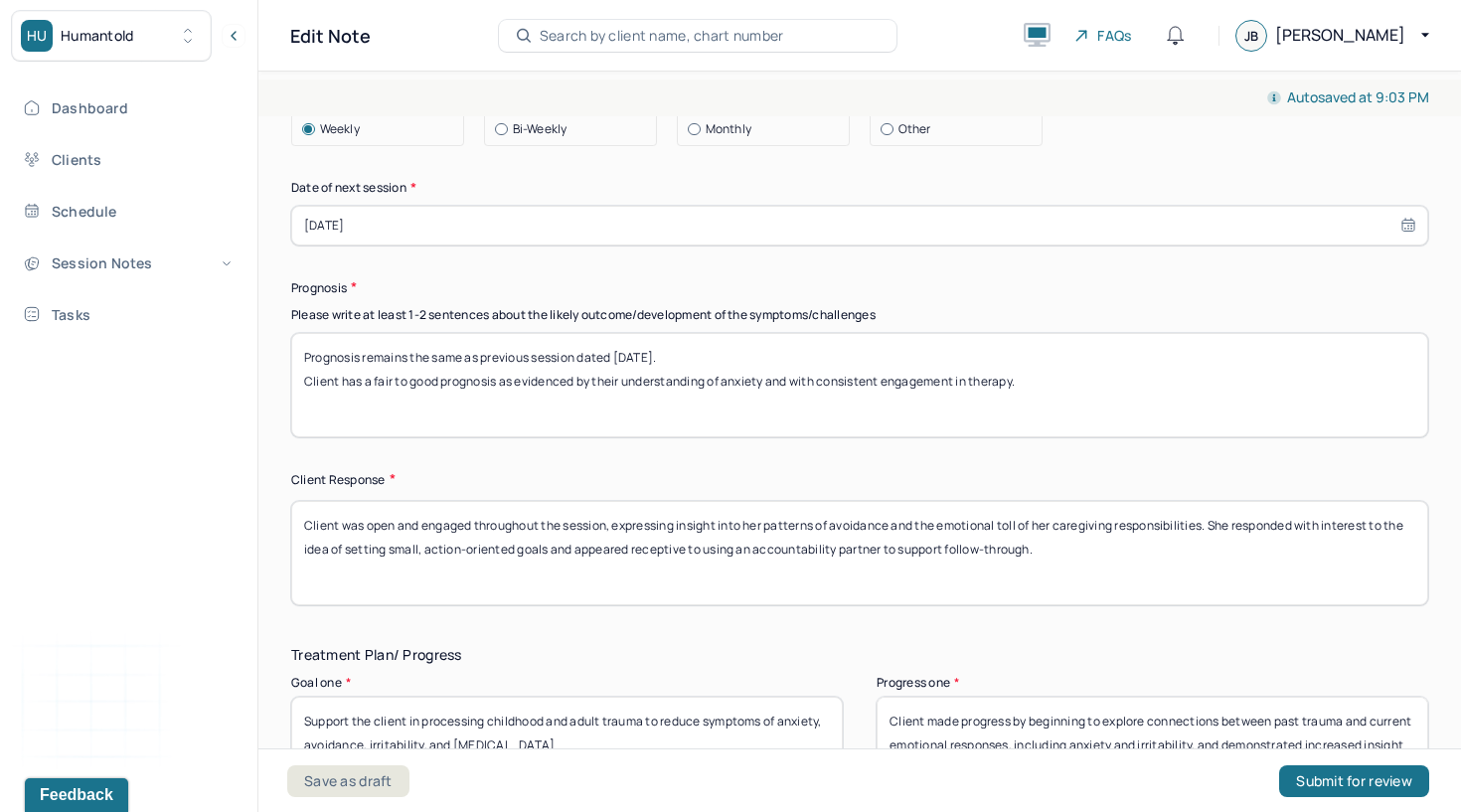 click on "Prognosis remains the same as previous session dated [DATE].
Client has a fair to good prognosis as evidenced by their understanding of anxiety and with consistent engagement in therapy." at bounding box center (860, 385) 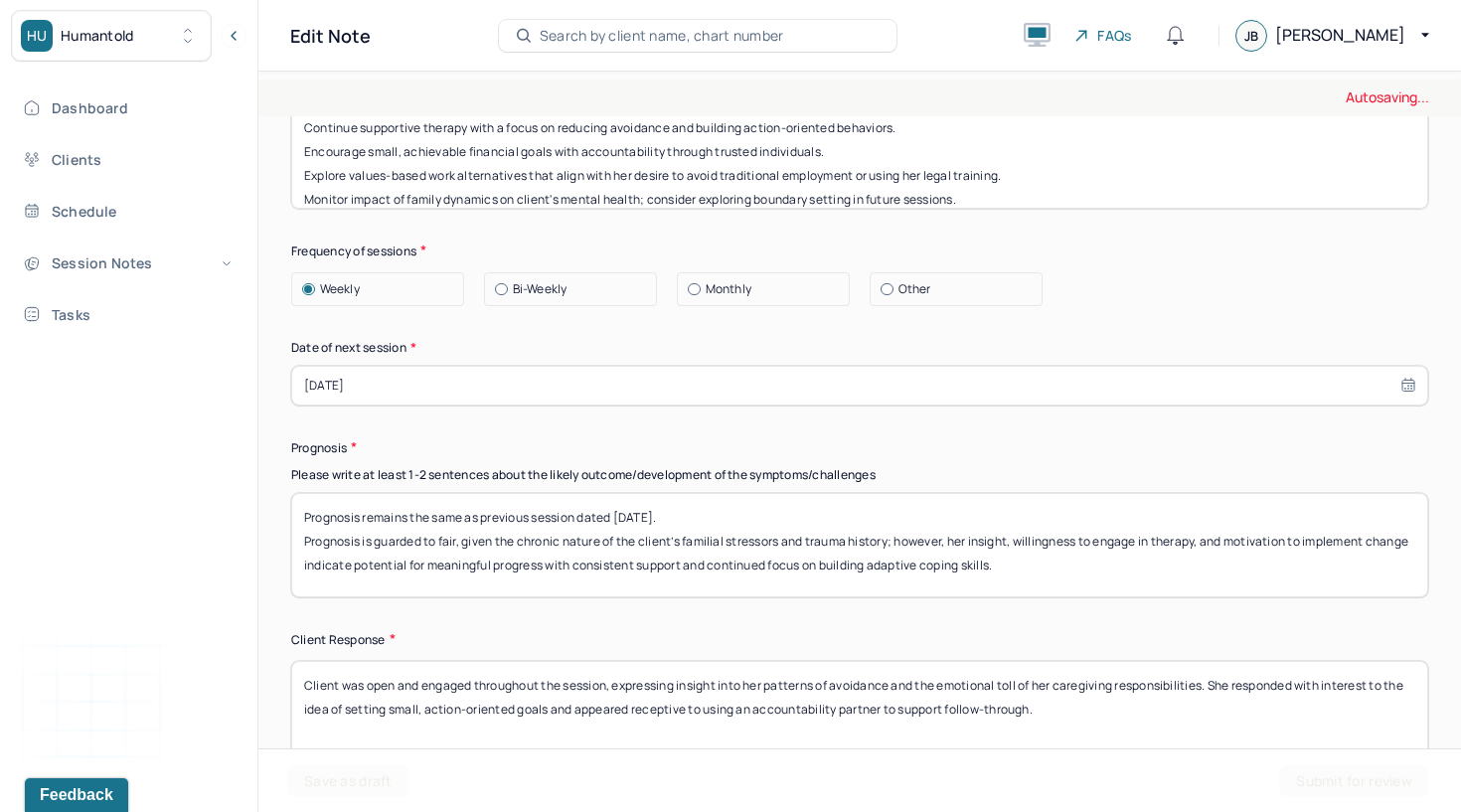 scroll, scrollTop: 2632, scrollLeft: 0, axis: vertical 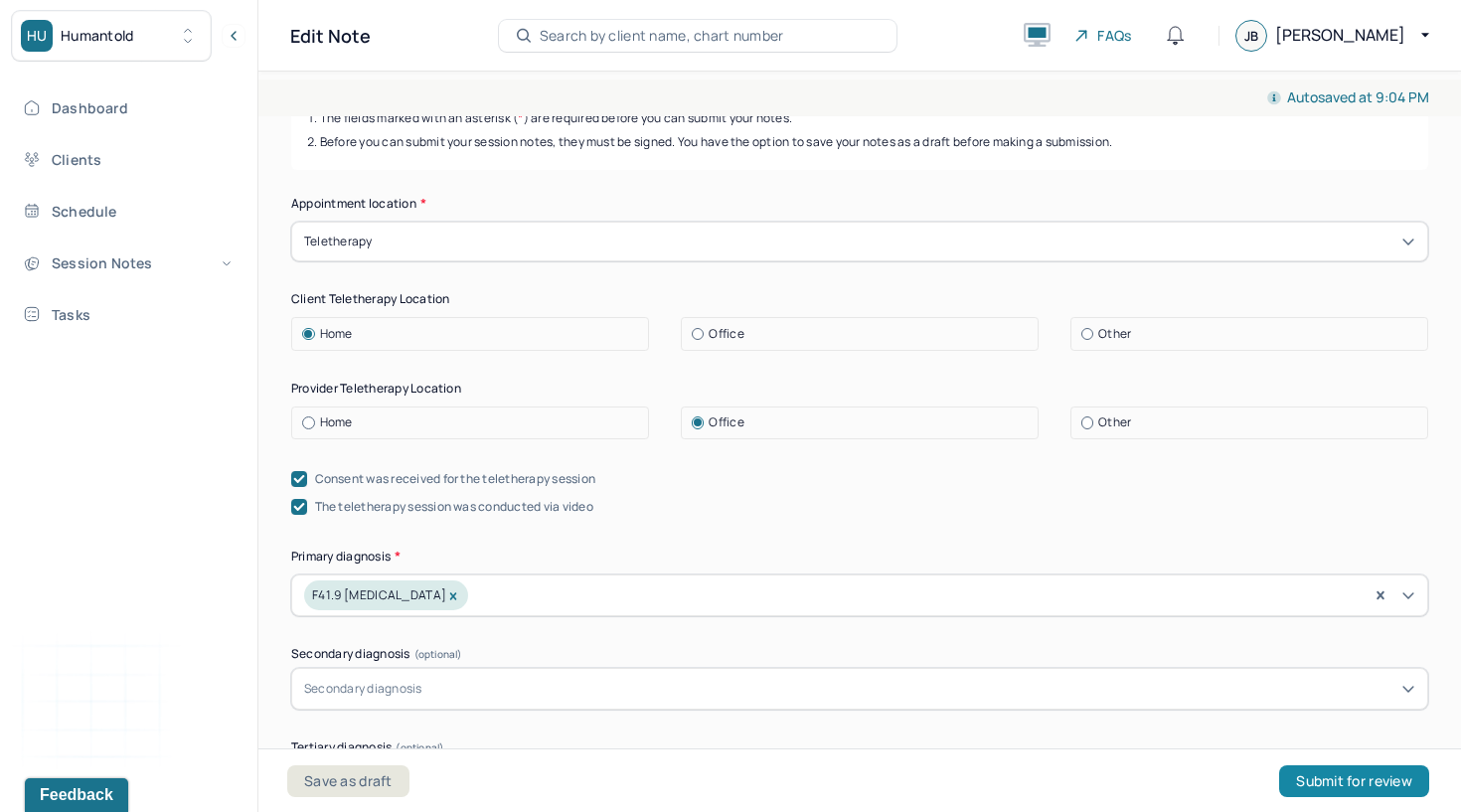 type on "Prognosis remains the same as previous session dated [DATE].
Prognosis is guarded to fair, given the chronic nature of the client’s familial stressors and trauma history; however, her insight, willingness to engage in therapy, and motivation to implement change indicate potential for meaningful progress with consistent support and continued focus on building adaptive coping skills." 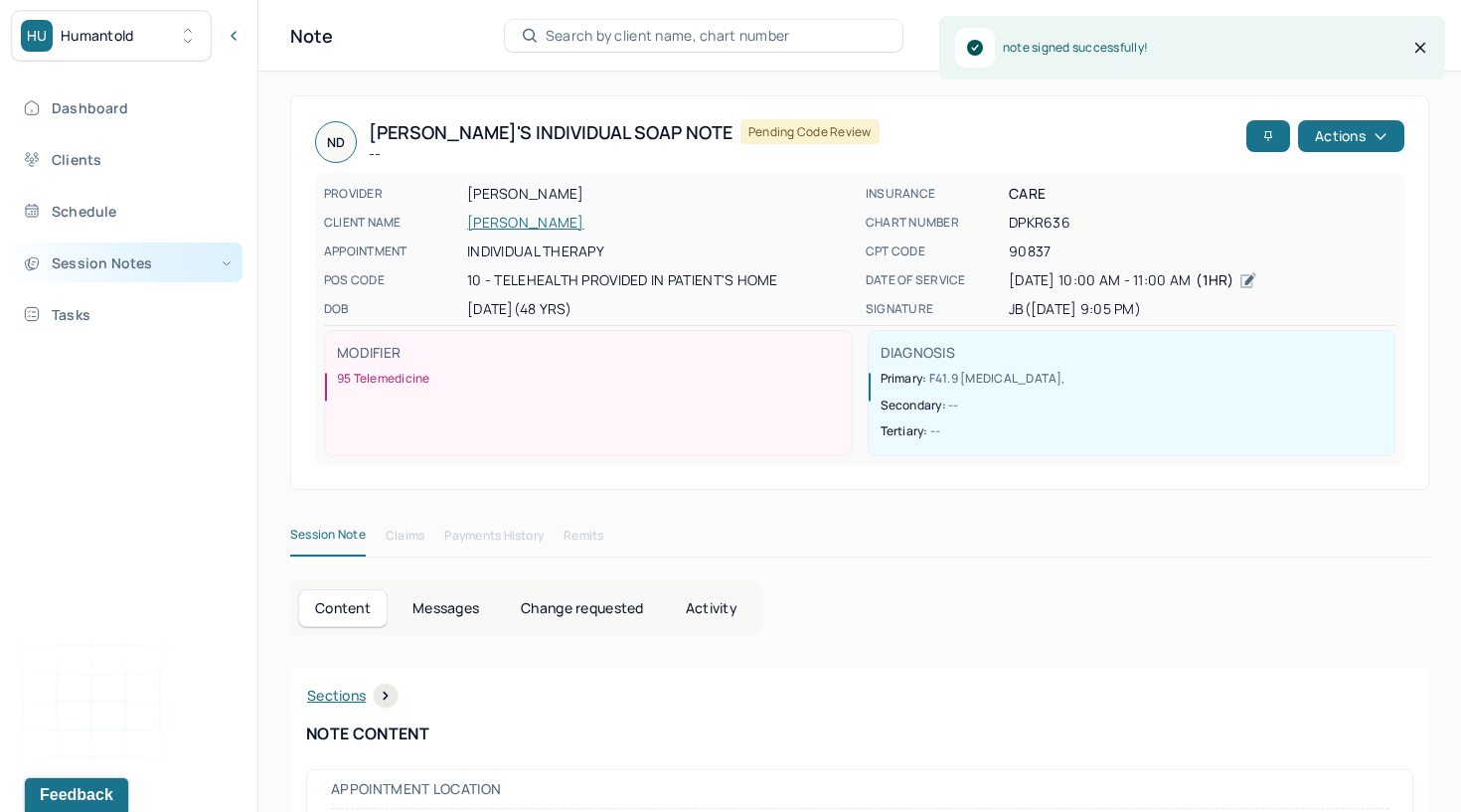 click on "Session Notes" at bounding box center [127, 262] 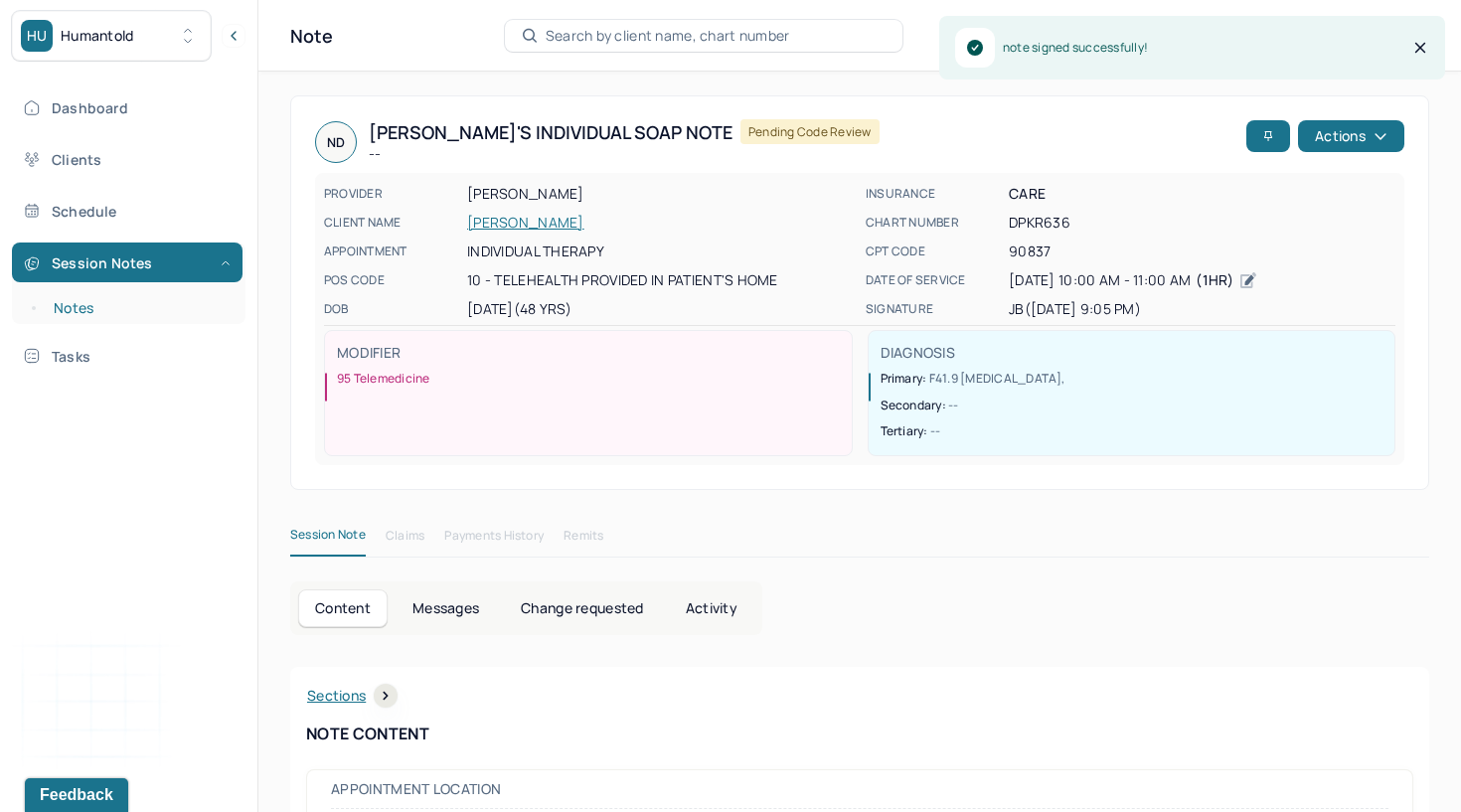 click on "Notes" at bounding box center (138, 308) 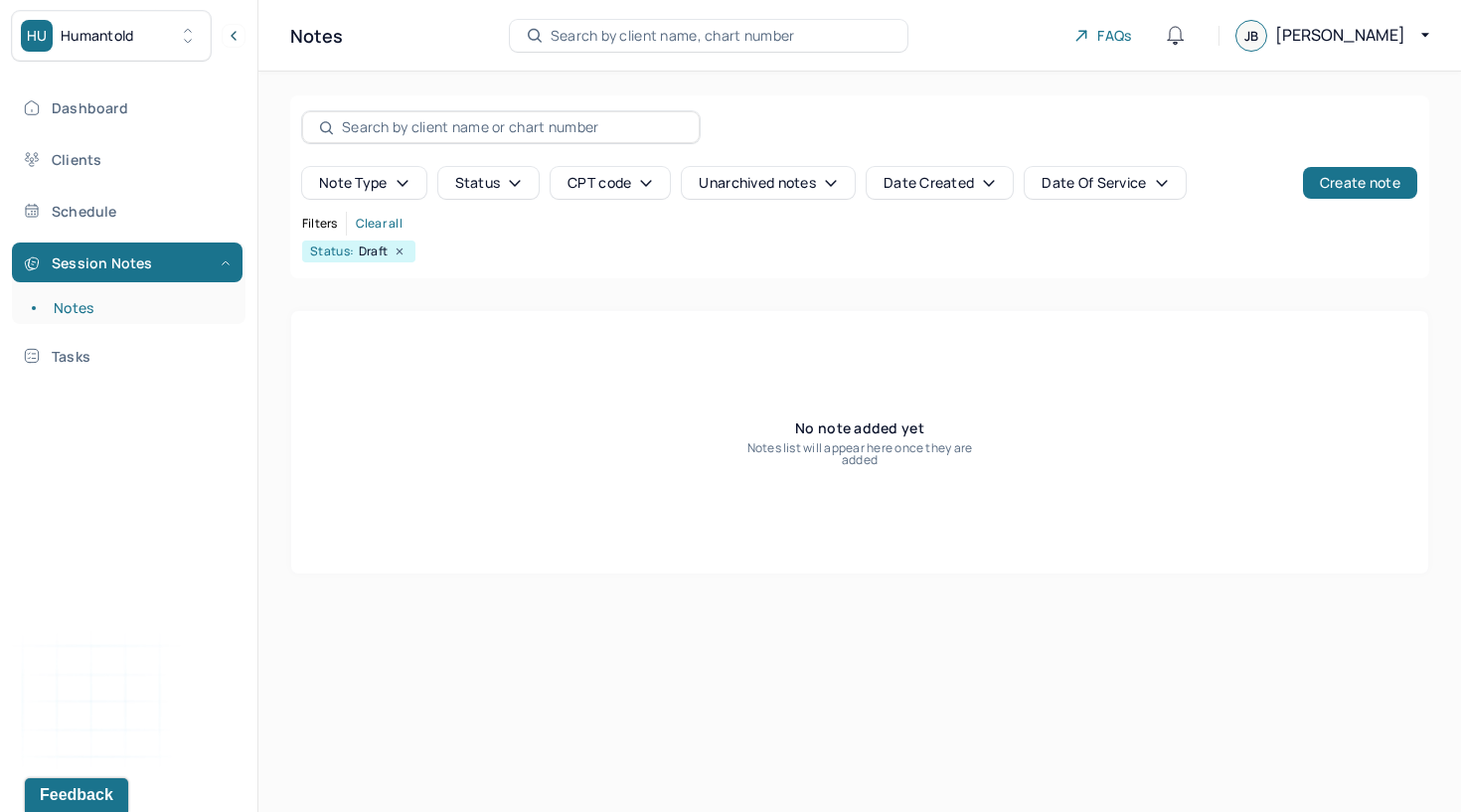 click 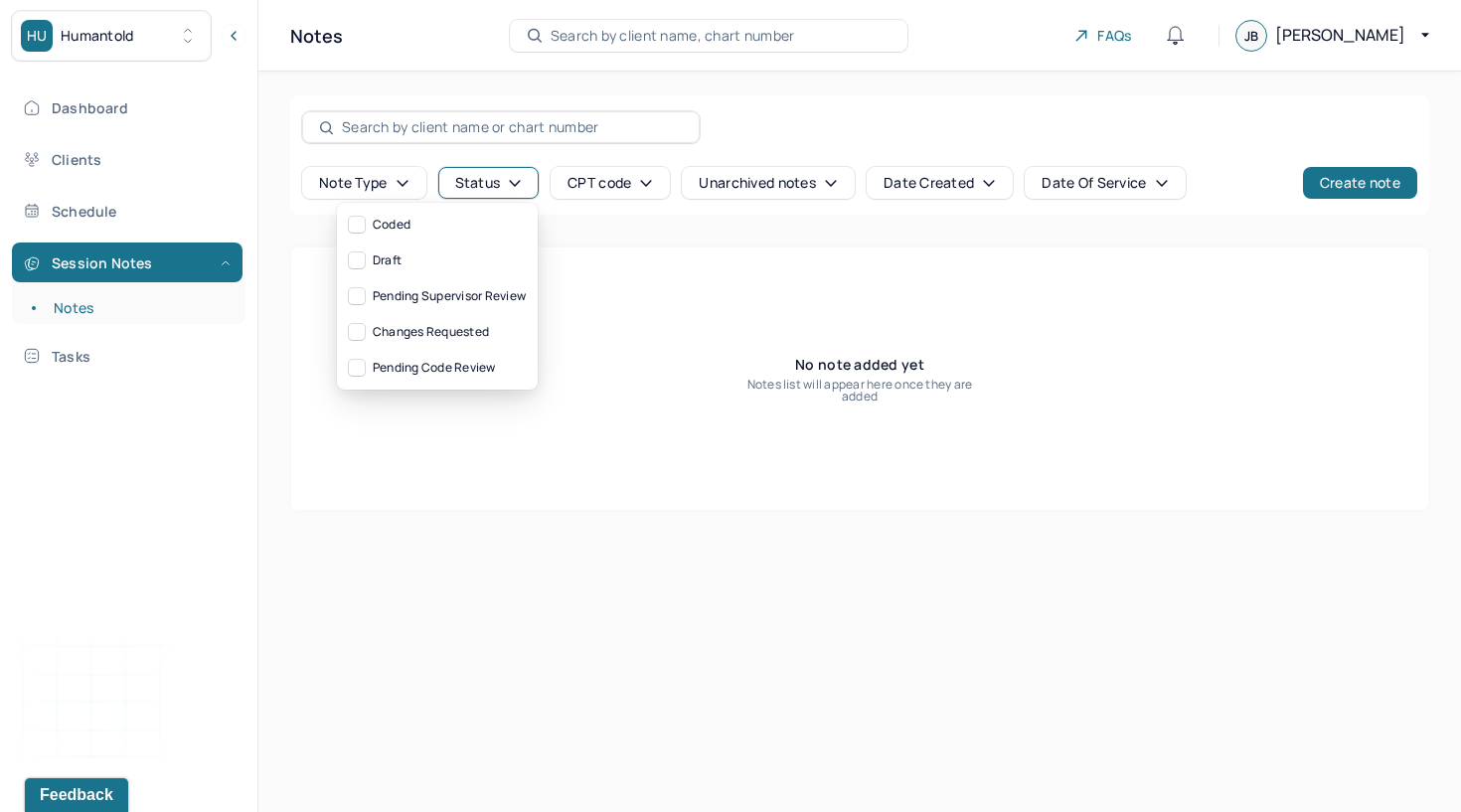 click 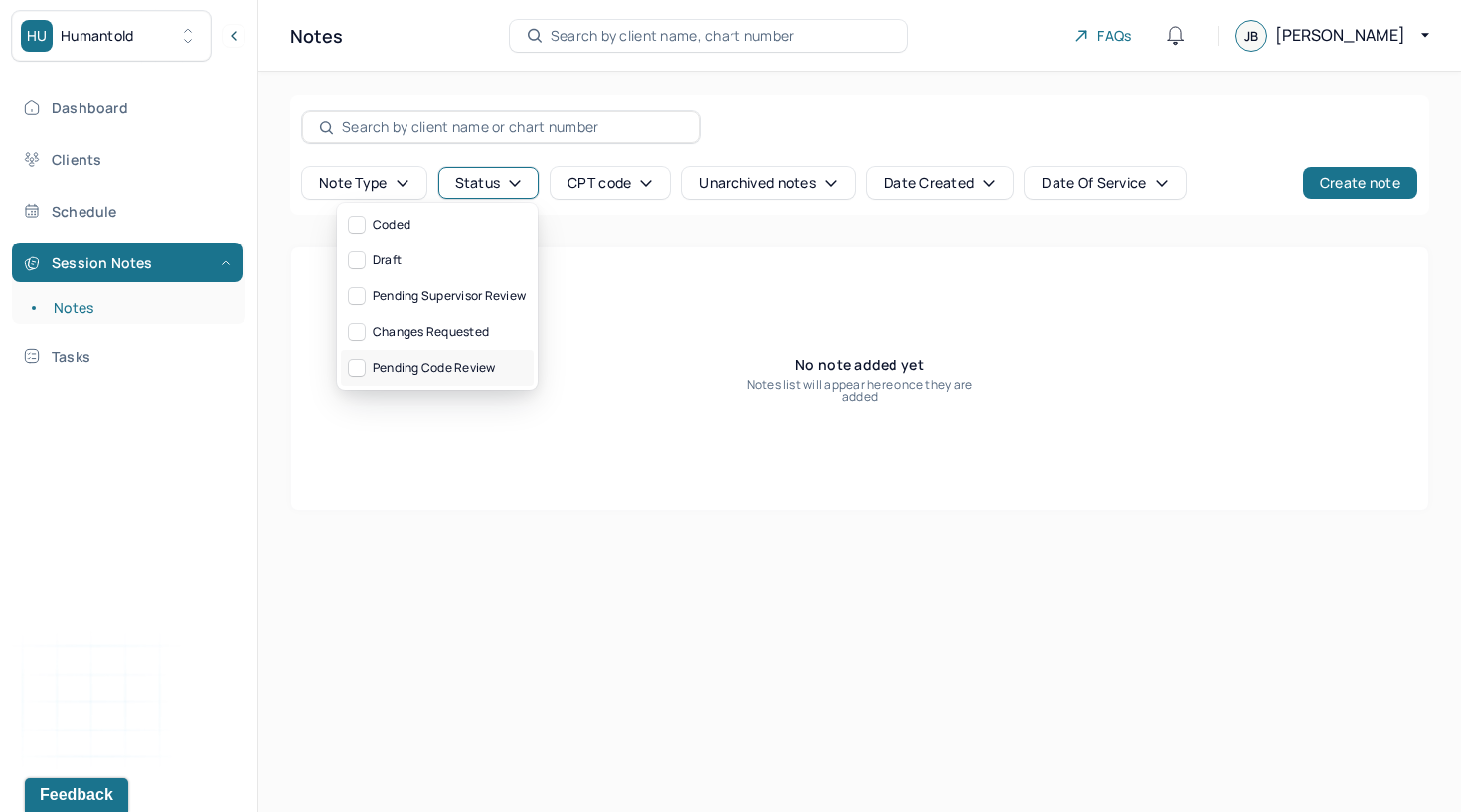 click on "Pending code review" at bounding box center (437, 368) 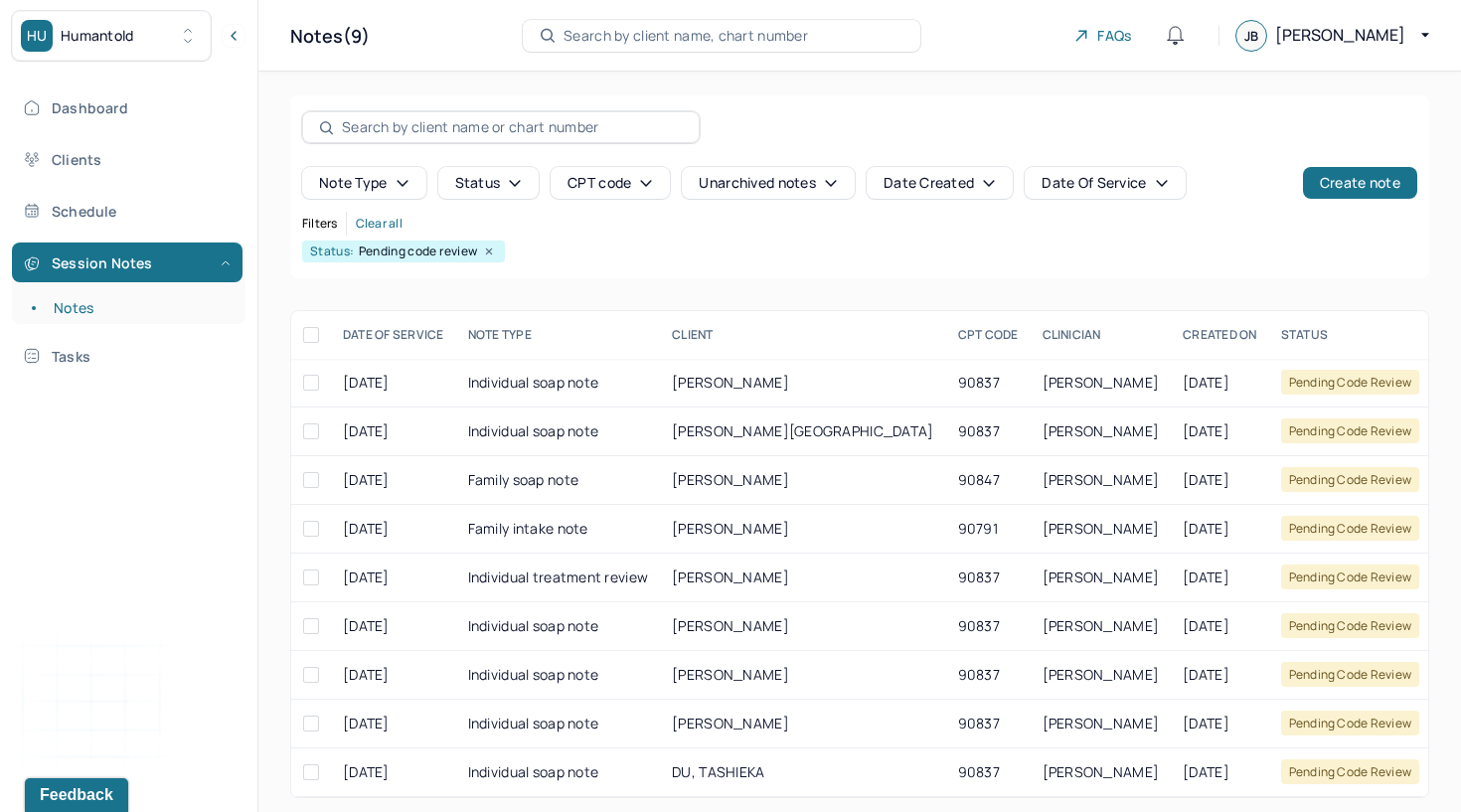 click on "Status: Pending code review" at bounding box center [860, 251] 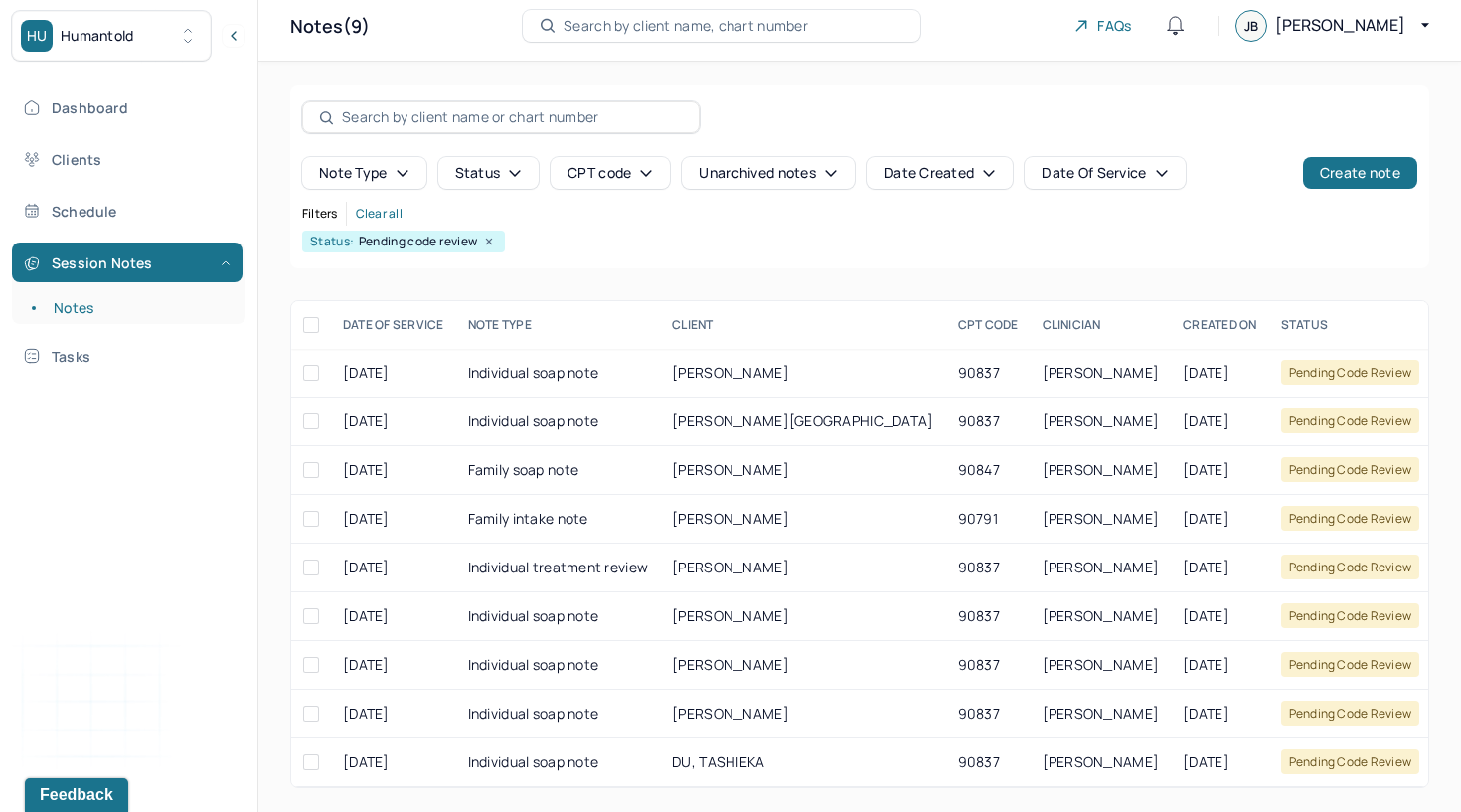 scroll, scrollTop: 11, scrollLeft: 0, axis: vertical 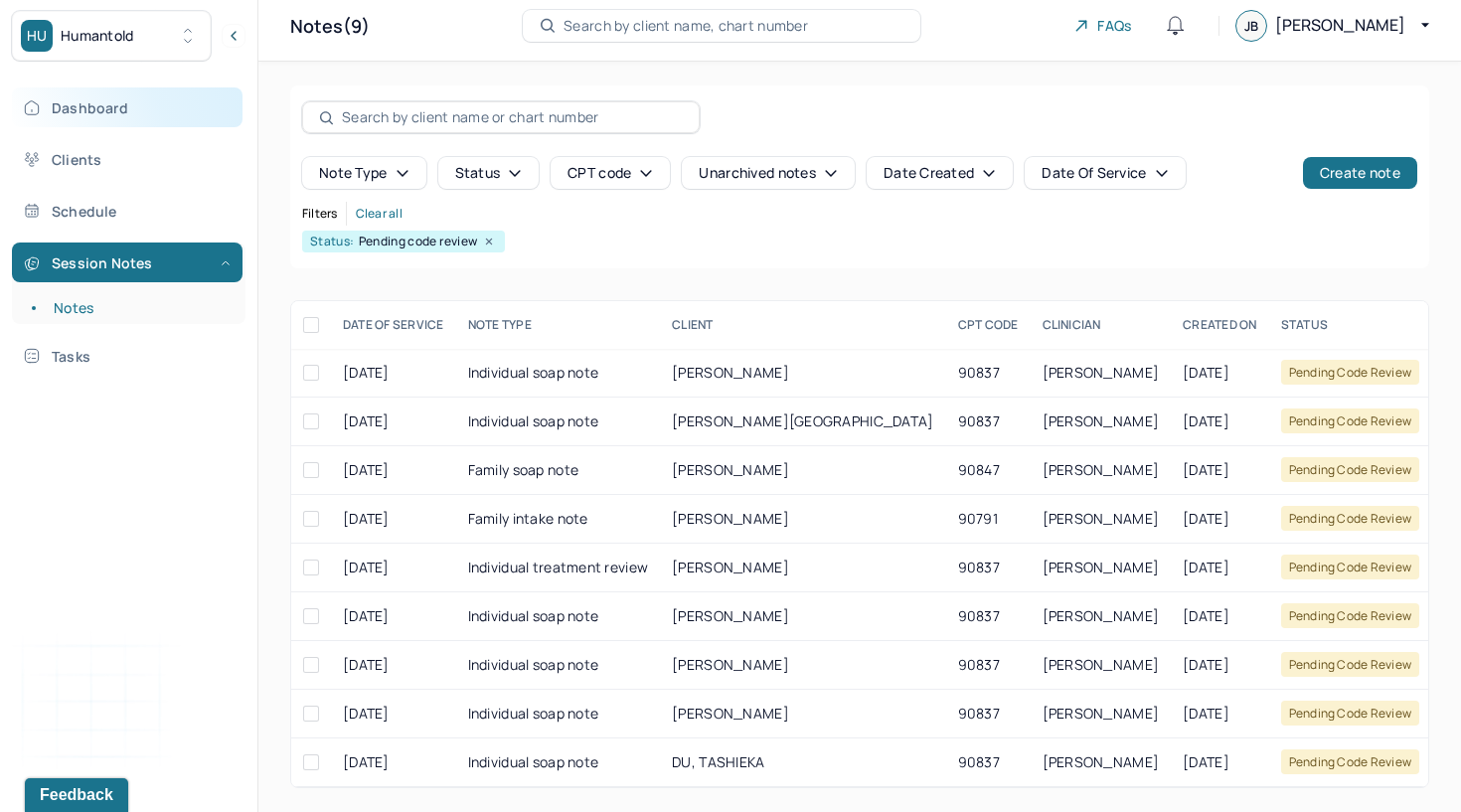 click on "Dashboard" at bounding box center (127, 107) 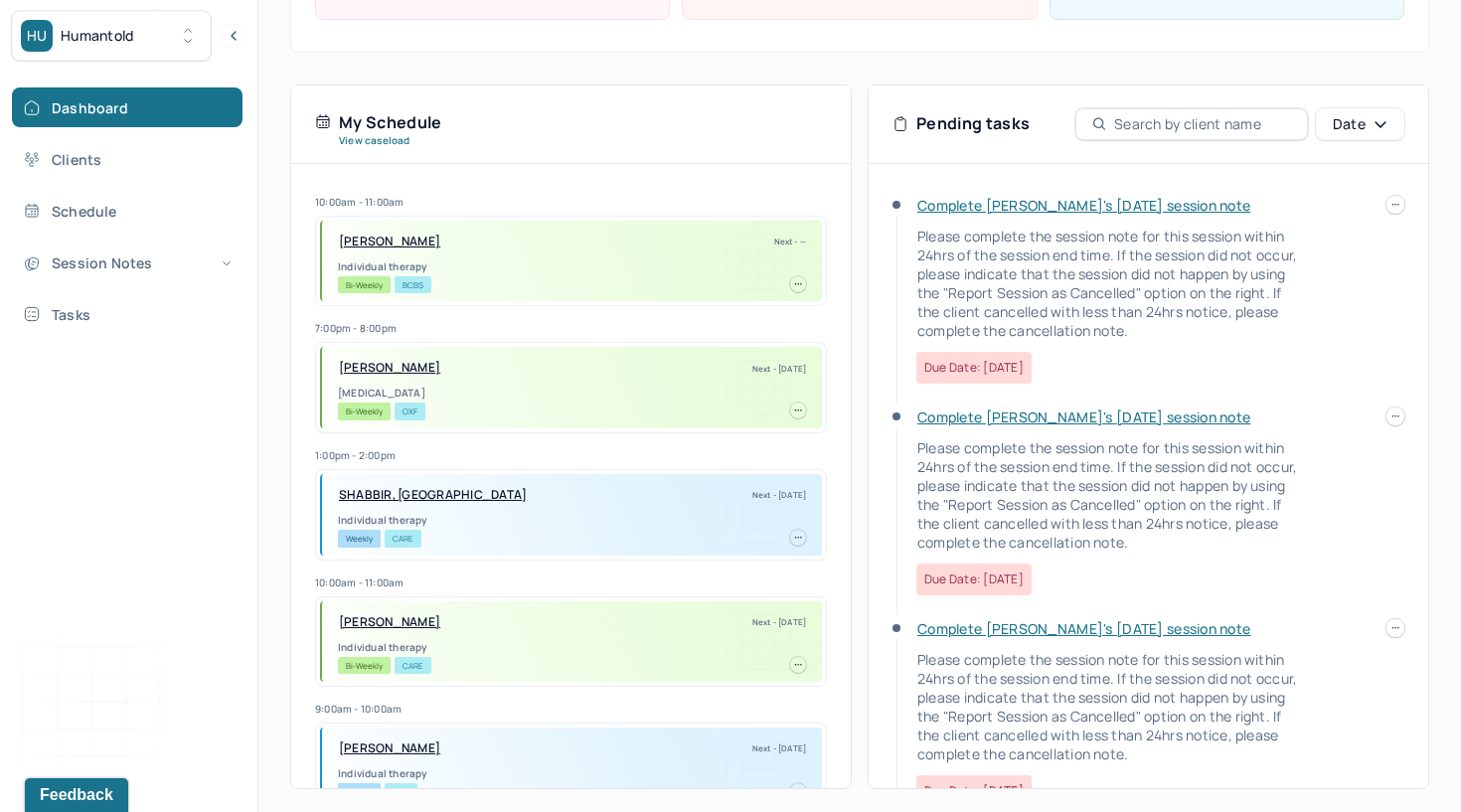 scroll, scrollTop: 345, scrollLeft: 0, axis: vertical 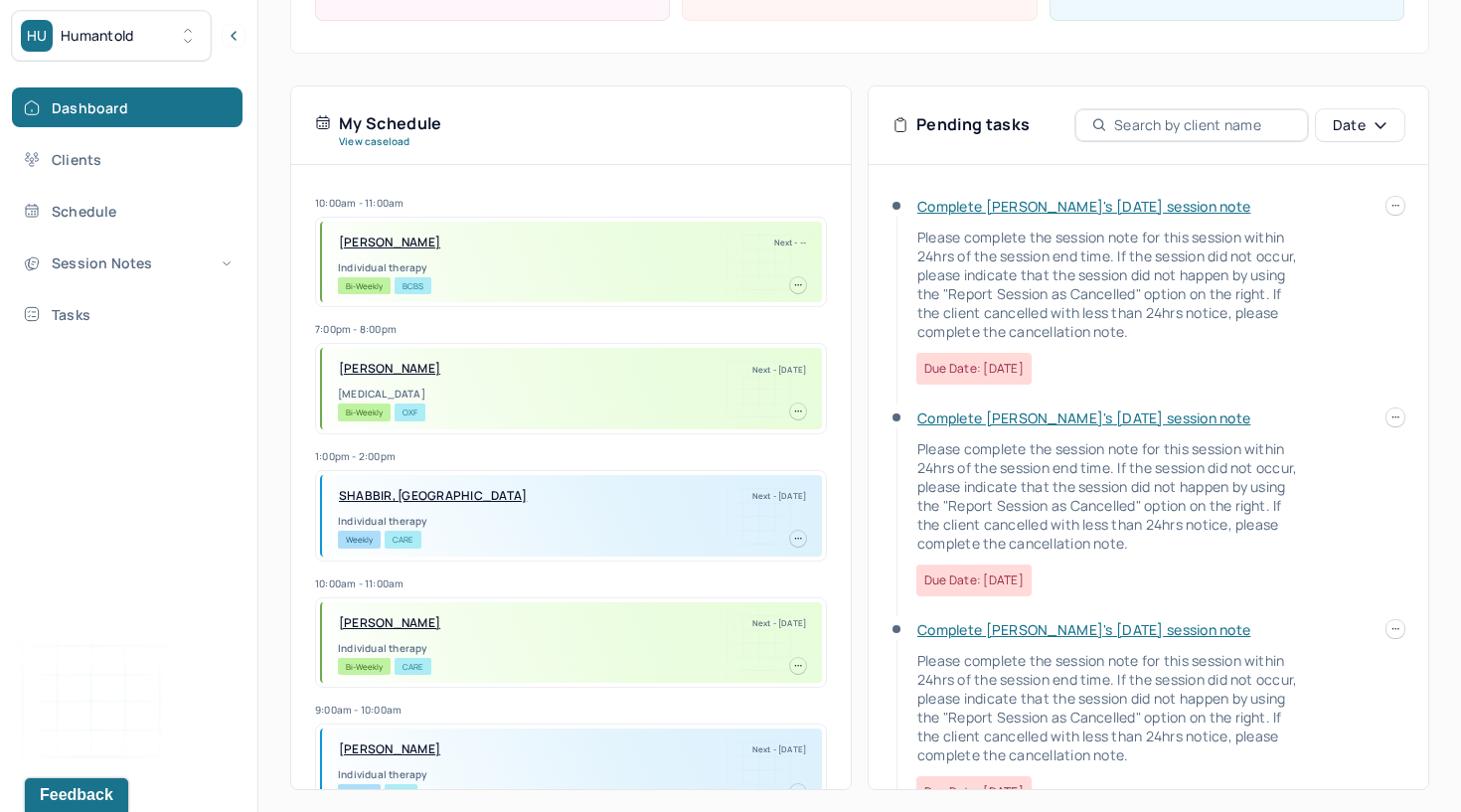 click on "Complete [PERSON_NAME]'s [DATE] session note" at bounding box center (1083, 206) 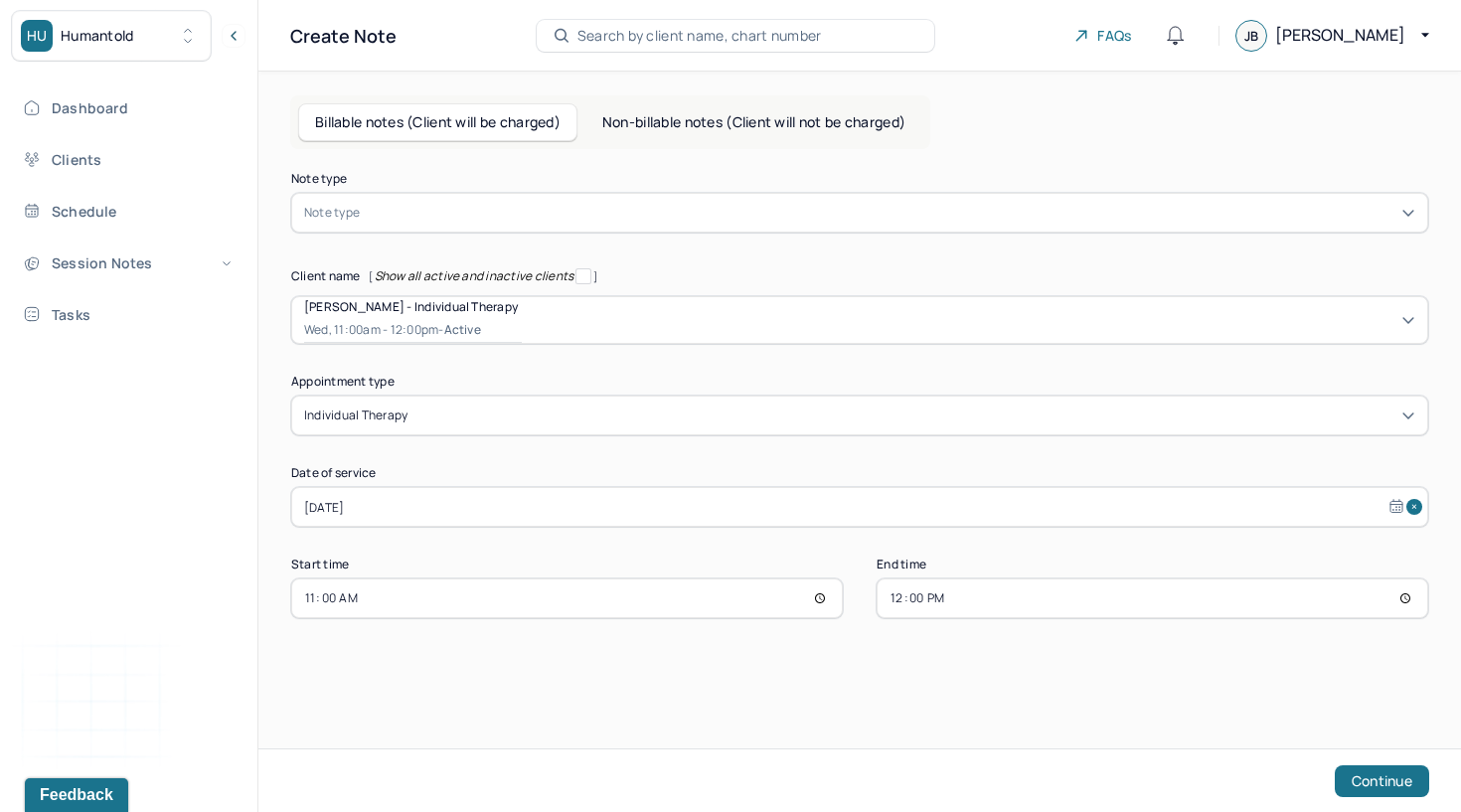 click at bounding box center [890, 213] 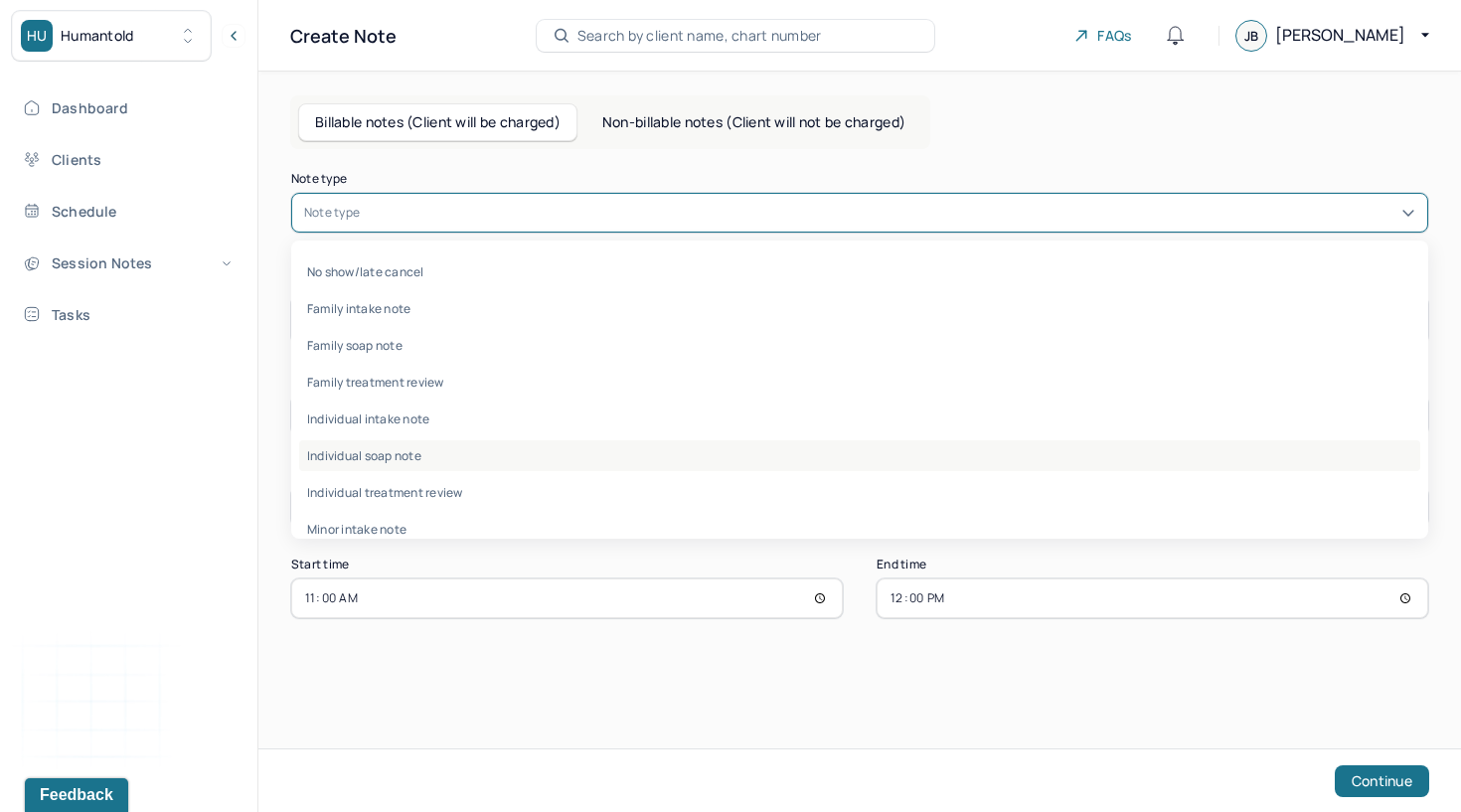 click on "Individual soap note" at bounding box center (860, 455) 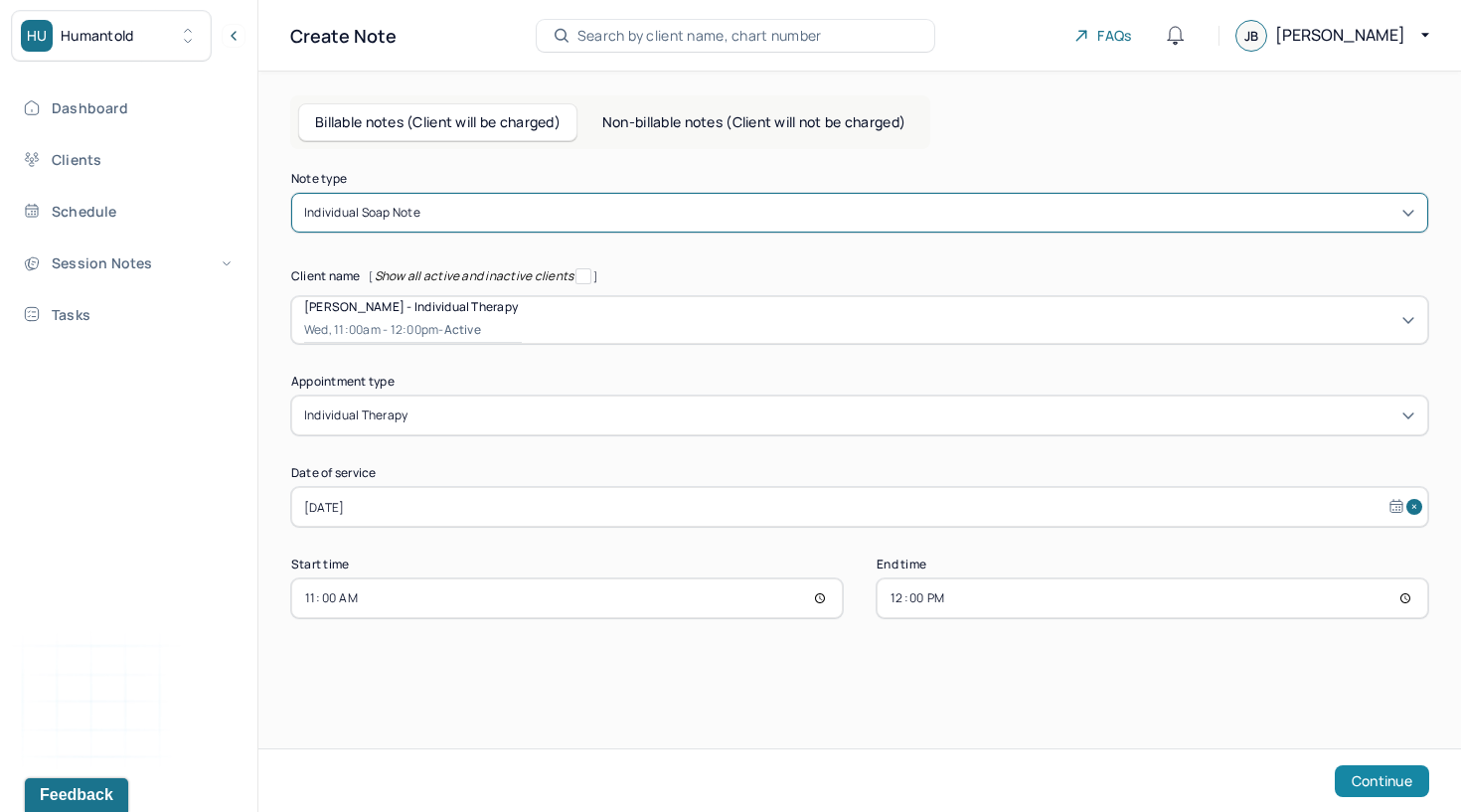 click on "Continue" at bounding box center (1381, 781) 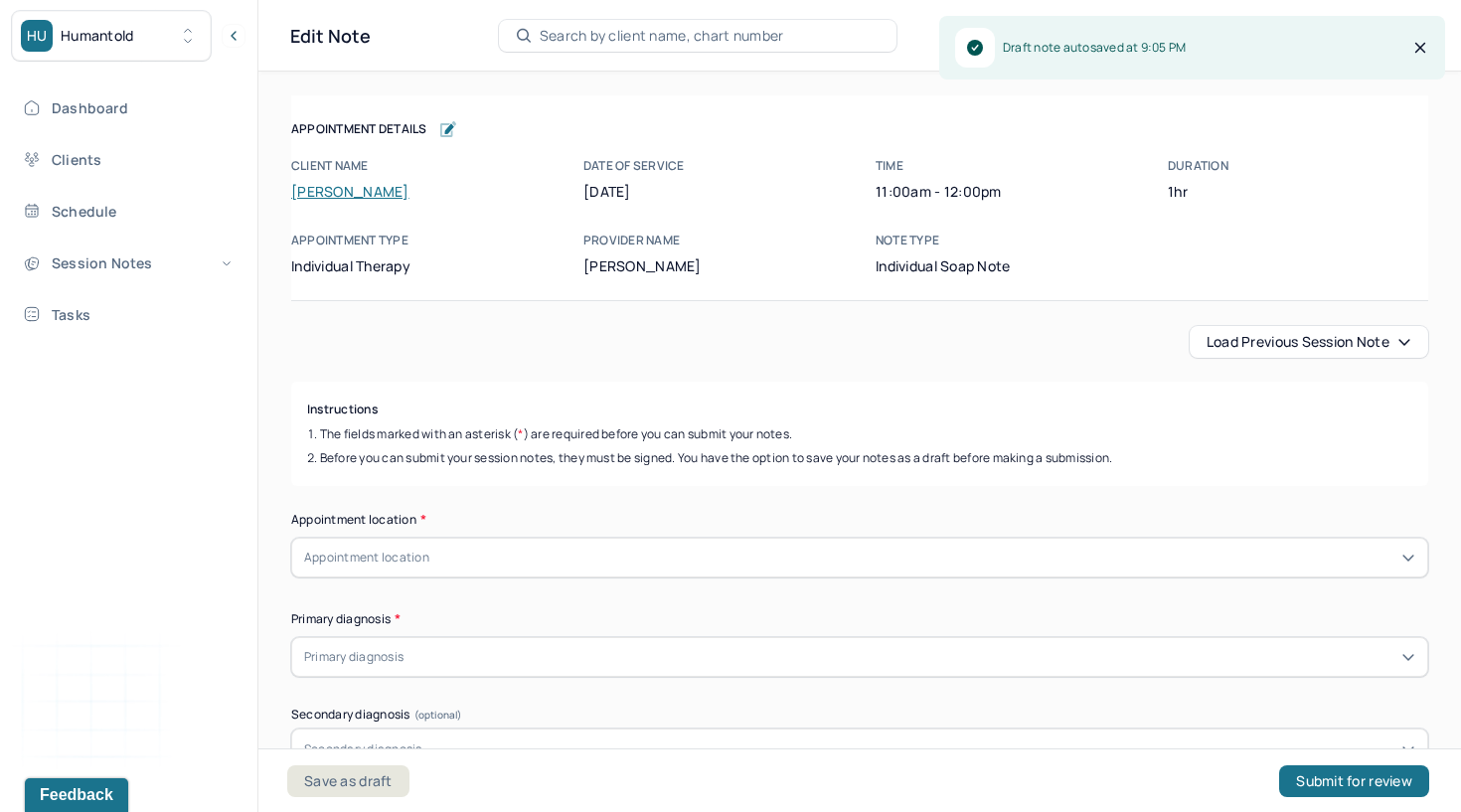 click on "Load previous session note" at bounding box center [1309, 342] 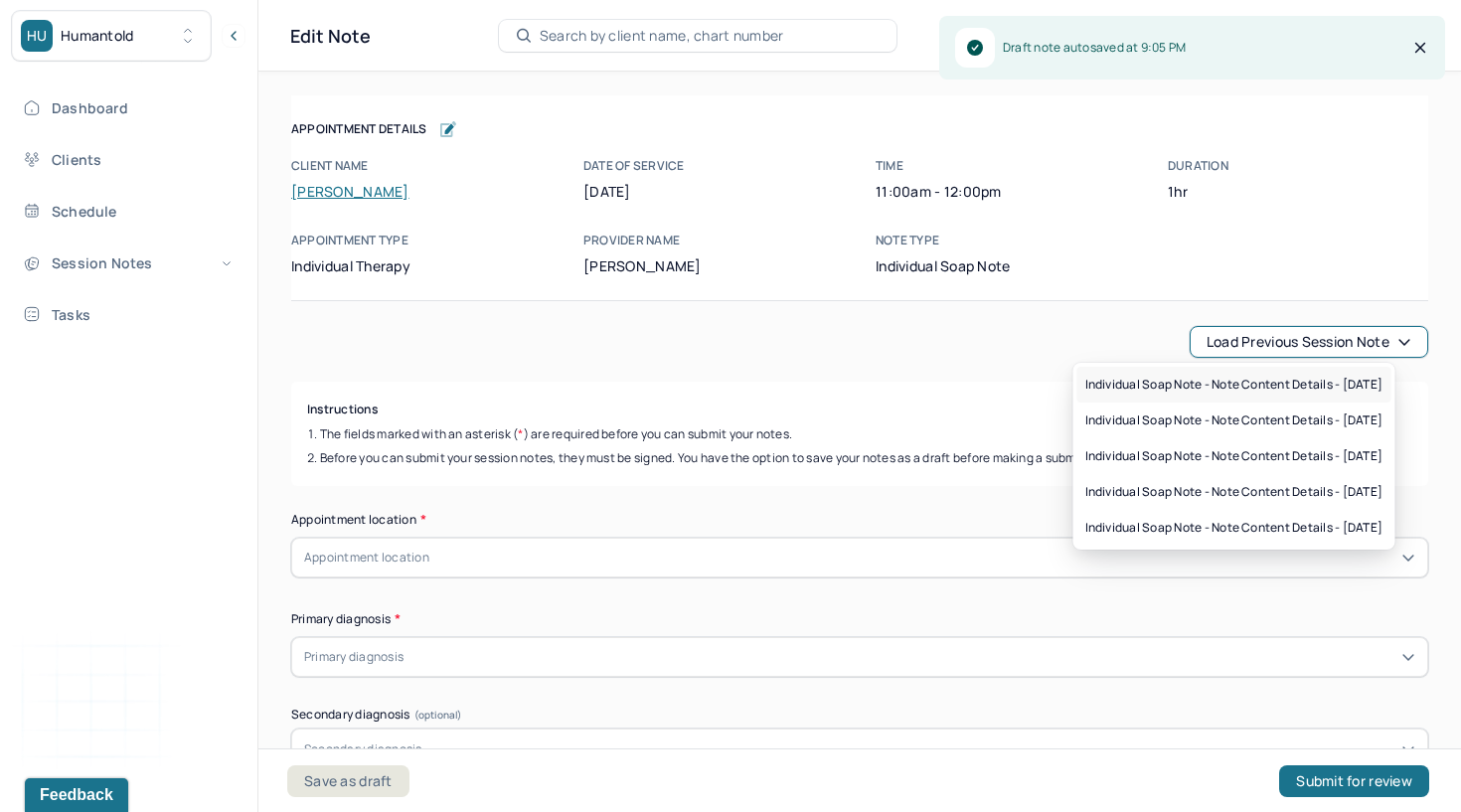 click on "Individual soap note   - Note content Details -   [DATE]" at bounding box center (1234, 385) 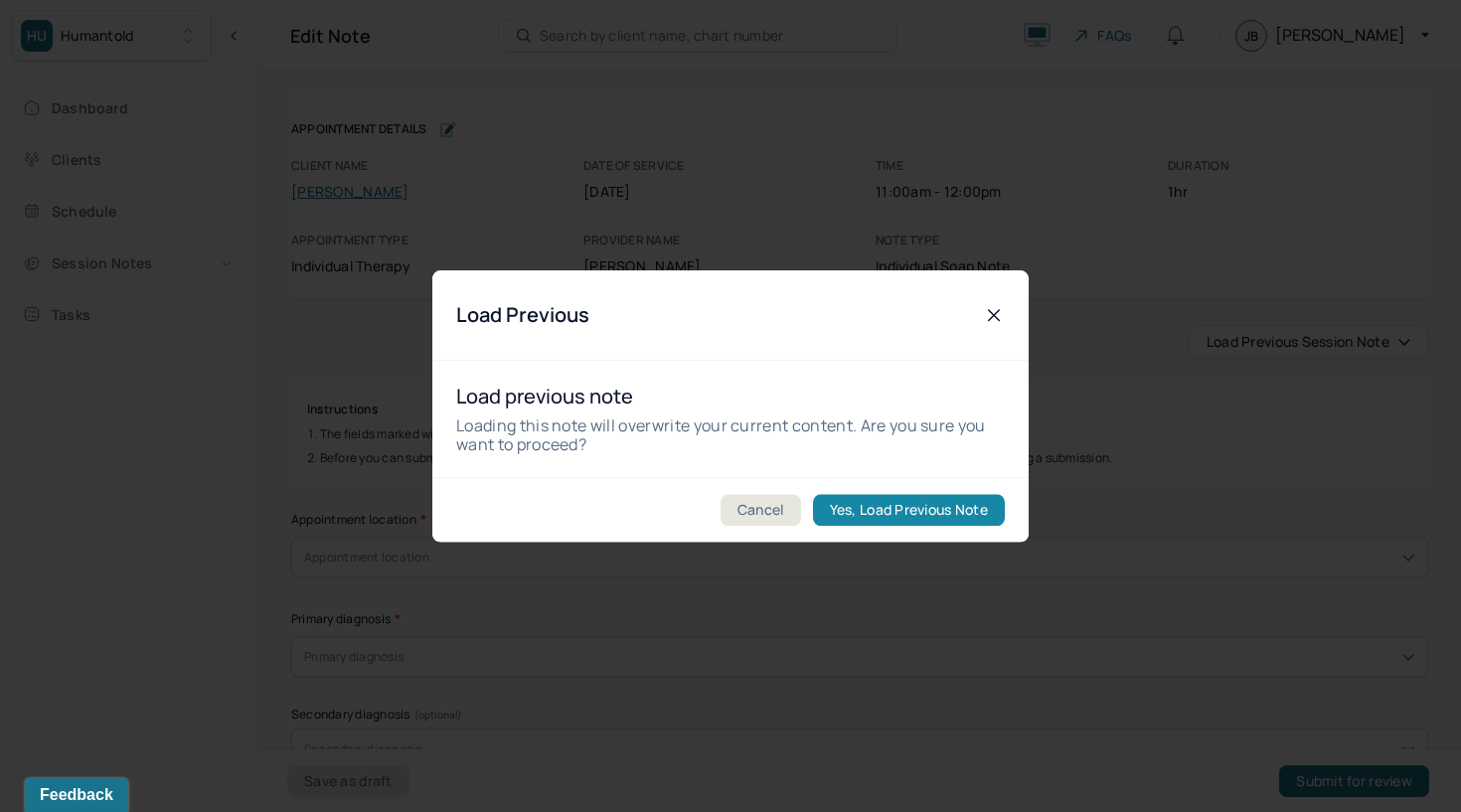 click on "Yes, Load Previous Note" at bounding box center [908, 510] 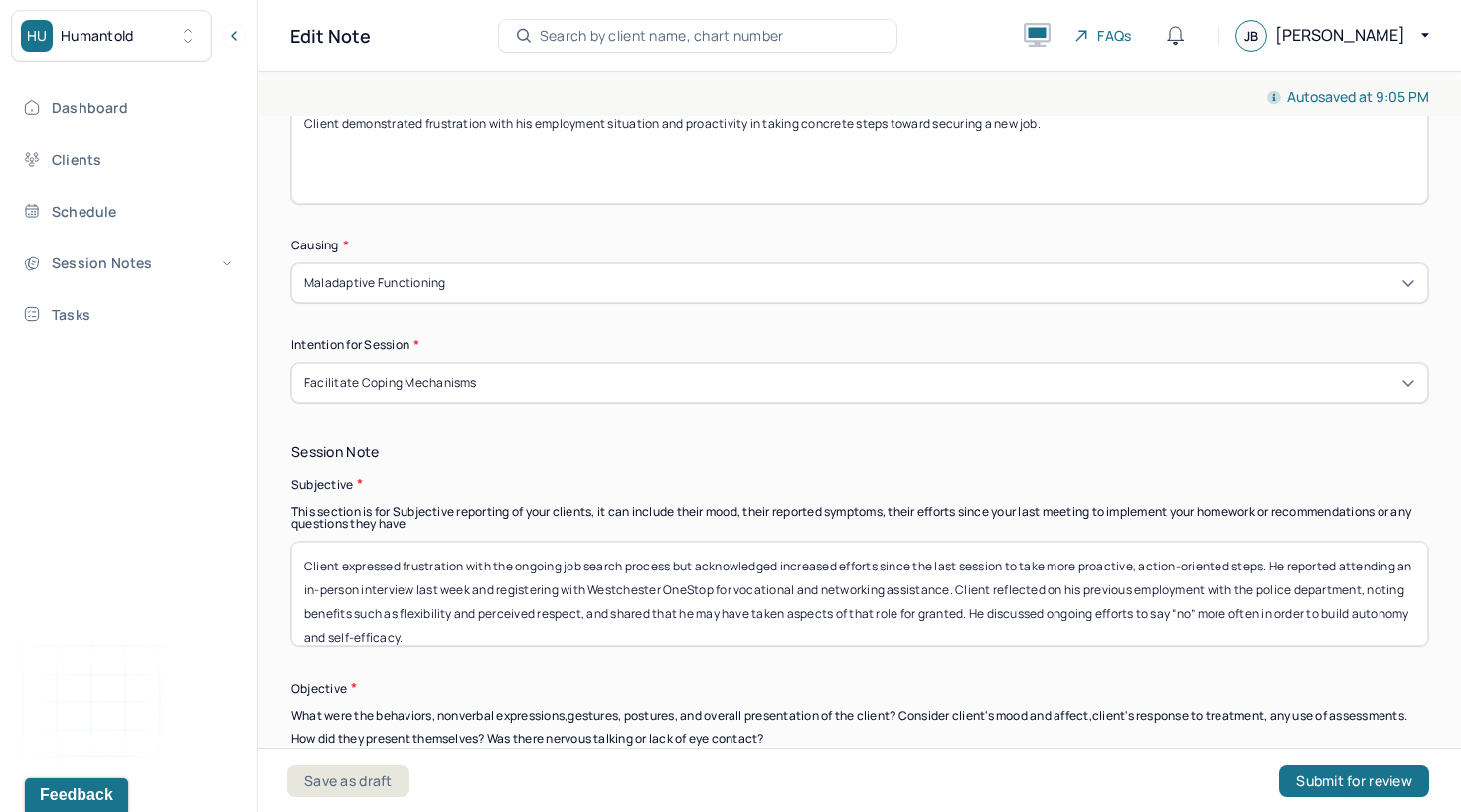 scroll, scrollTop: 694, scrollLeft: 0, axis: vertical 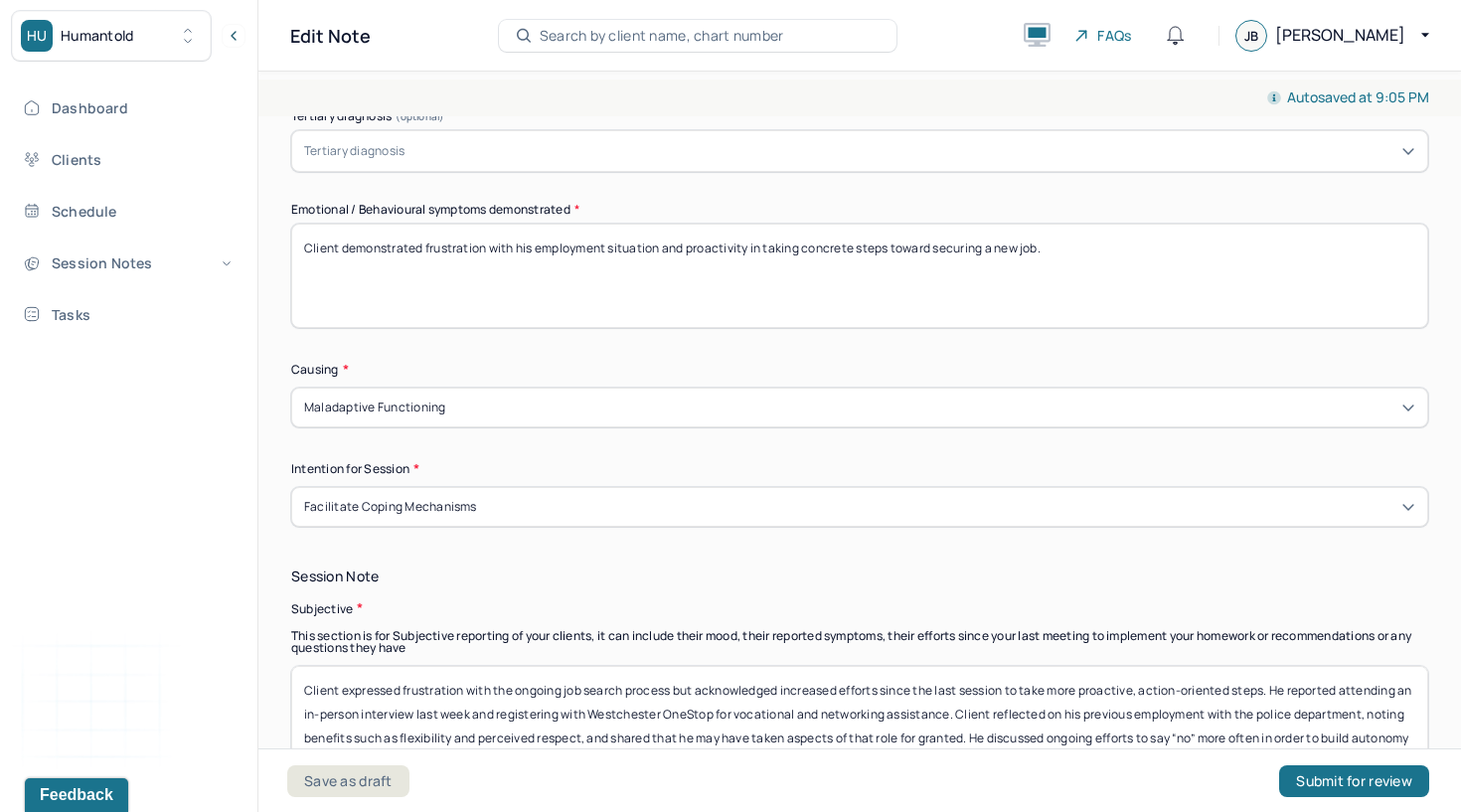 click on "Client demonstrated frustration with his employment situation and proactivity in taking concrete steps toward securing a new job." at bounding box center [860, 275] 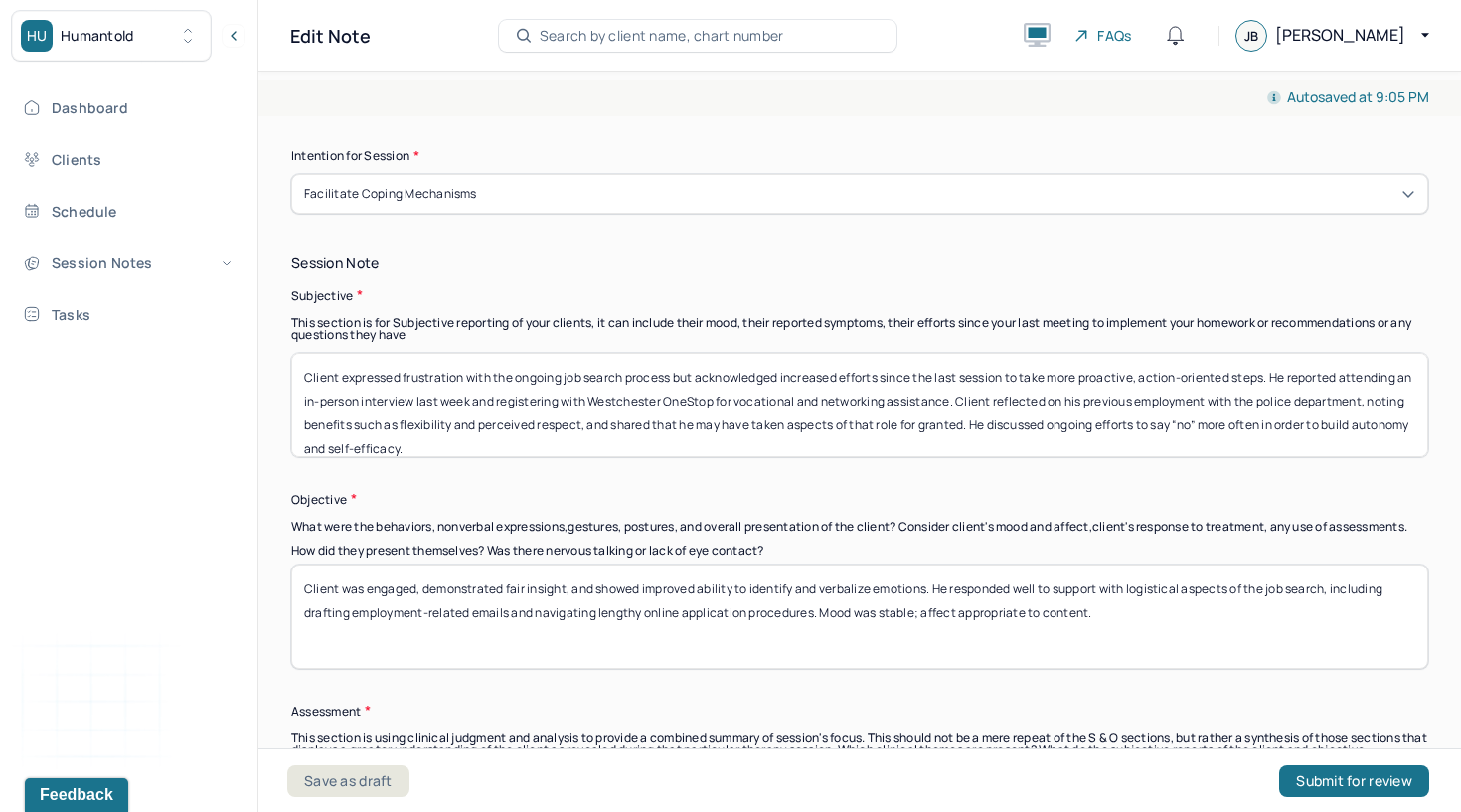 scroll, scrollTop: 1052, scrollLeft: 0, axis: vertical 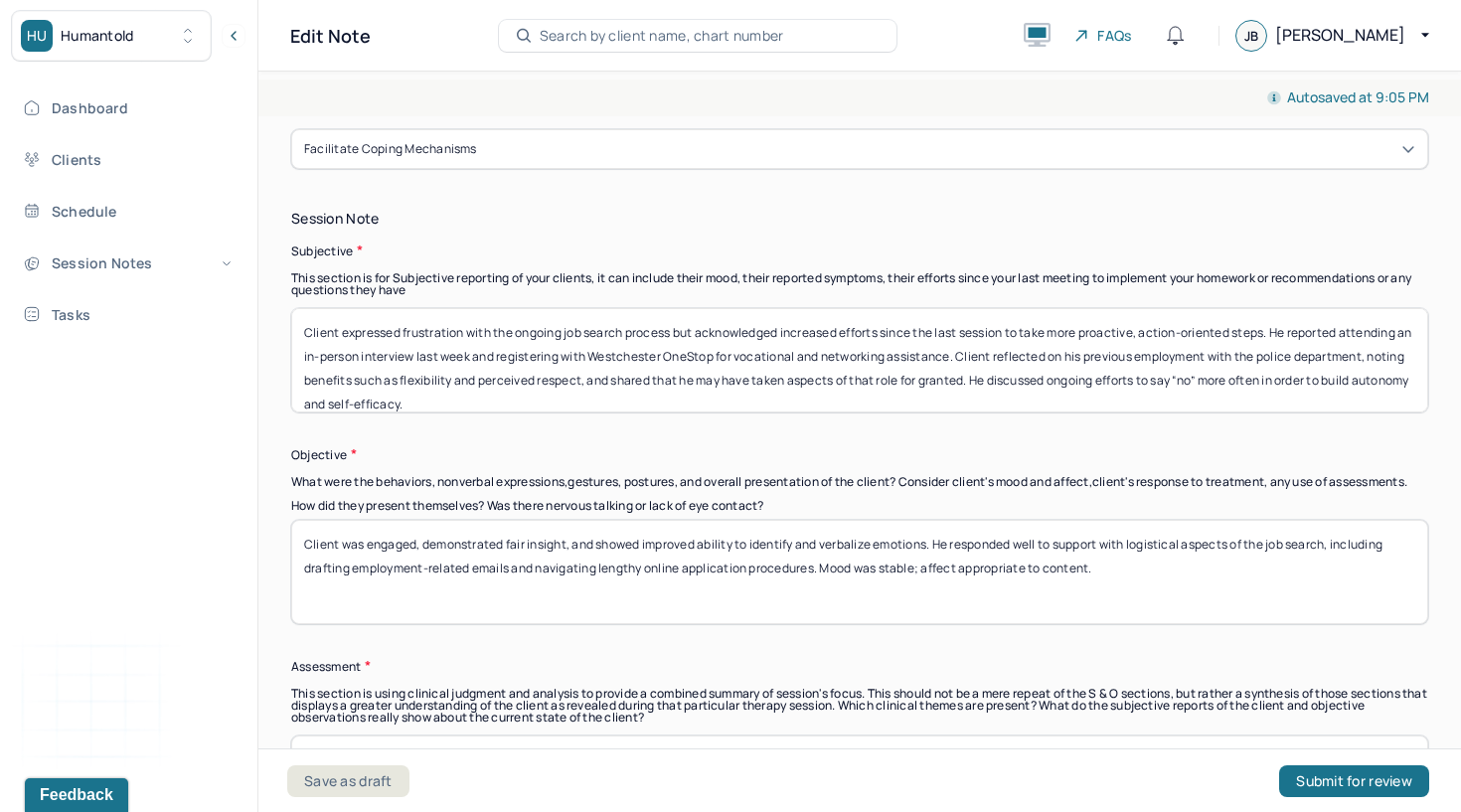 type 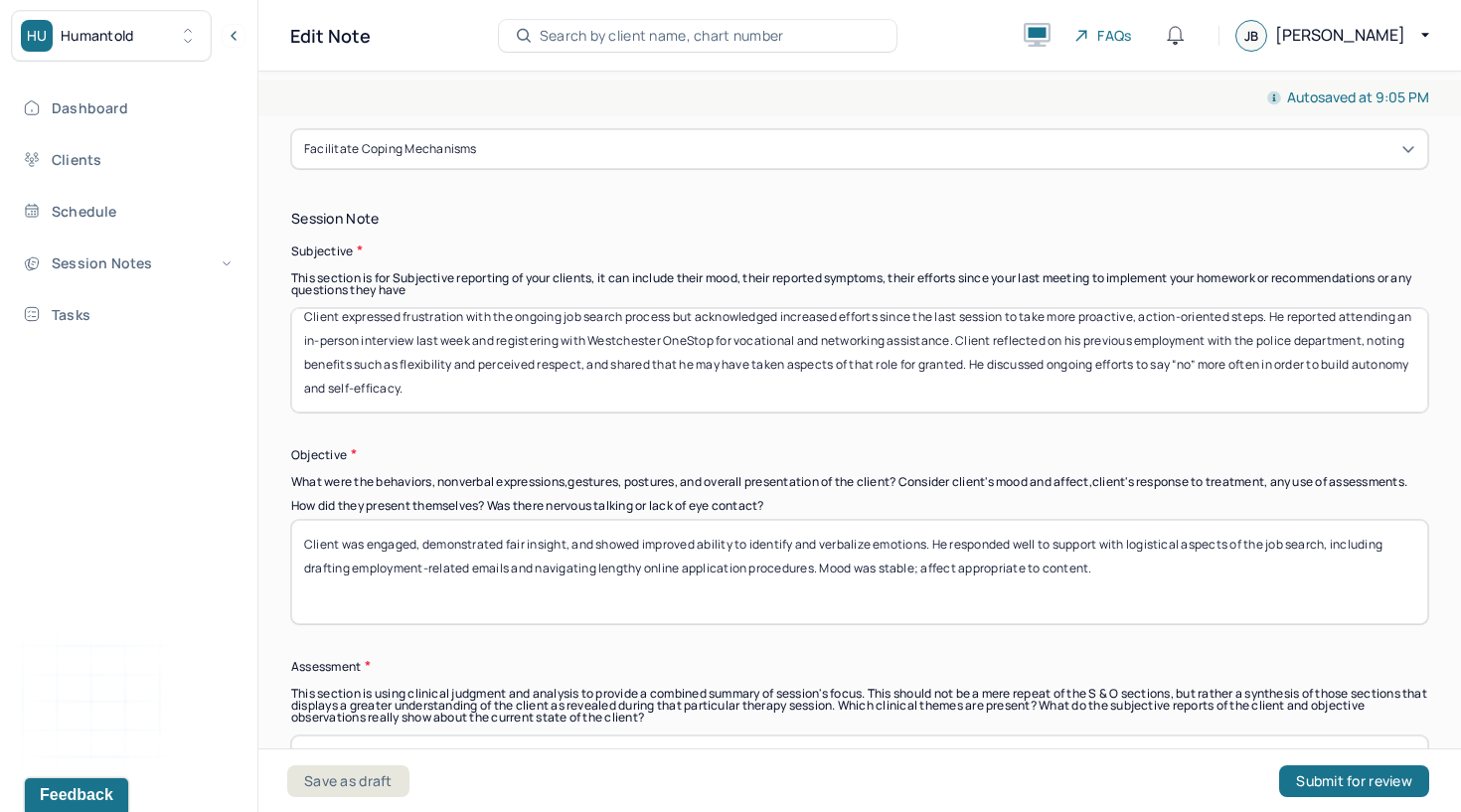 drag, startPoint x: 299, startPoint y: 325, endPoint x: 307, endPoint y: 448, distance: 123.2599 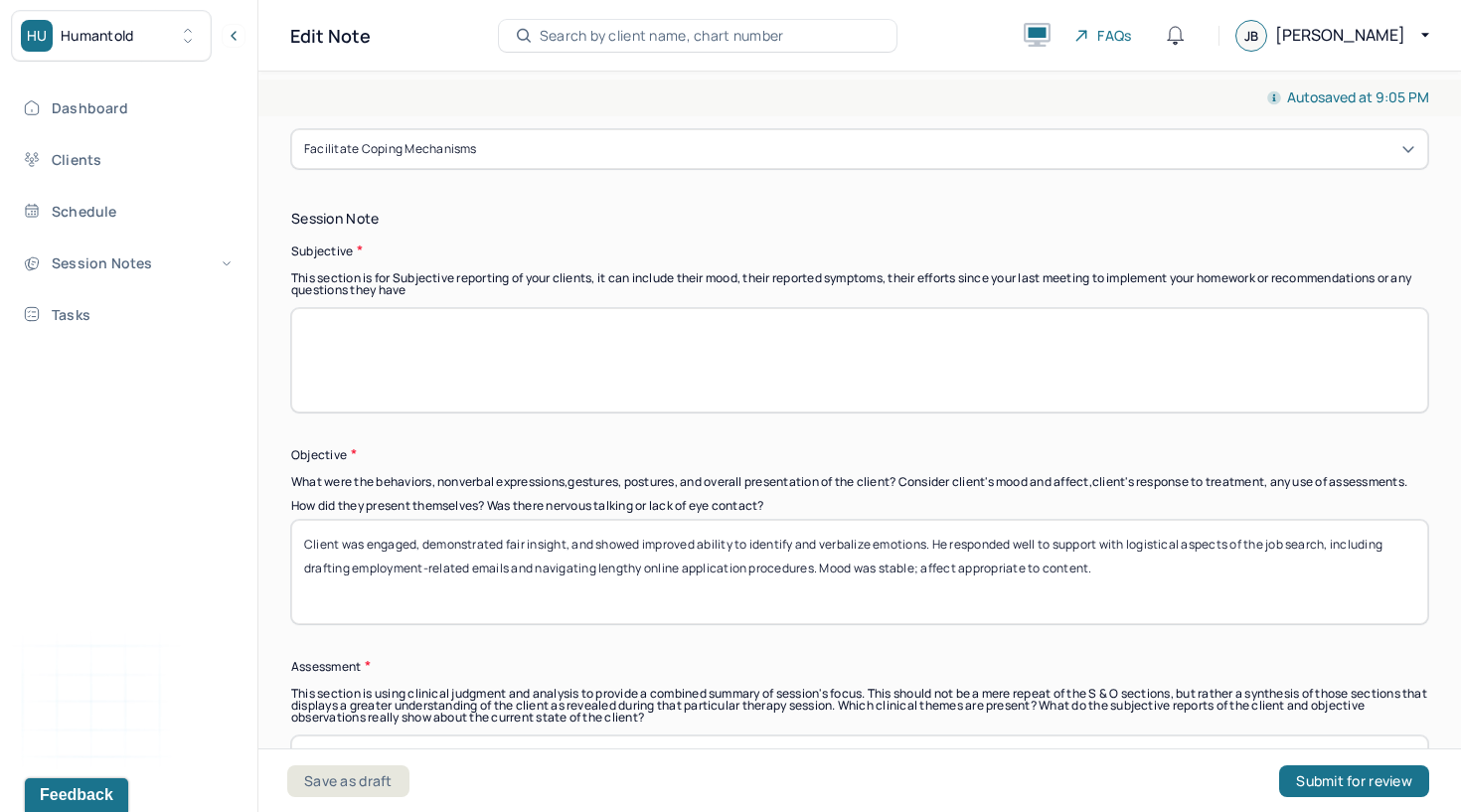 scroll, scrollTop: 0, scrollLeft: 0, axis: both 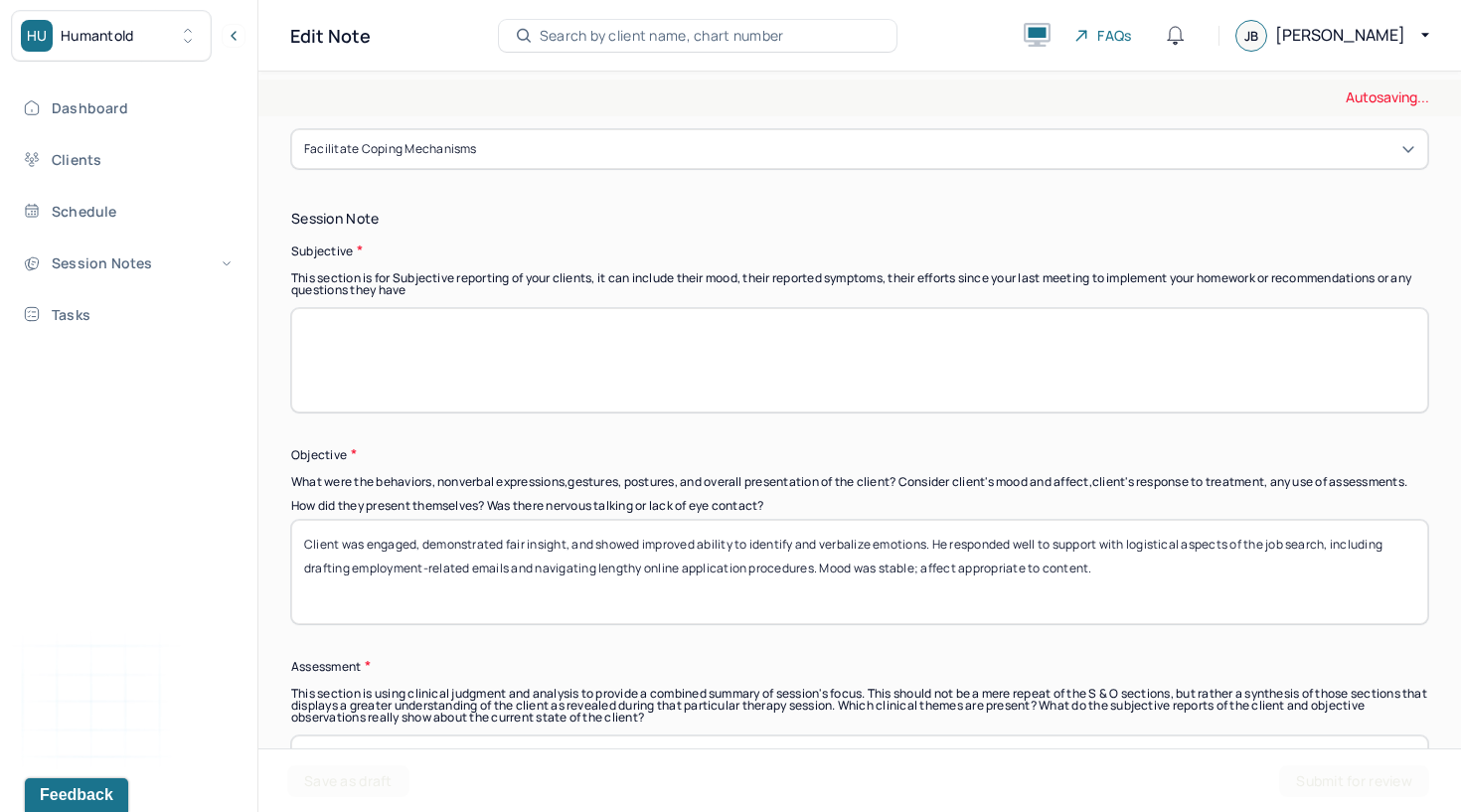 drag, startPoint x: 302, startPoint y: 546, endPoint x: 303, endPoint y: 639, distance: 93.00538 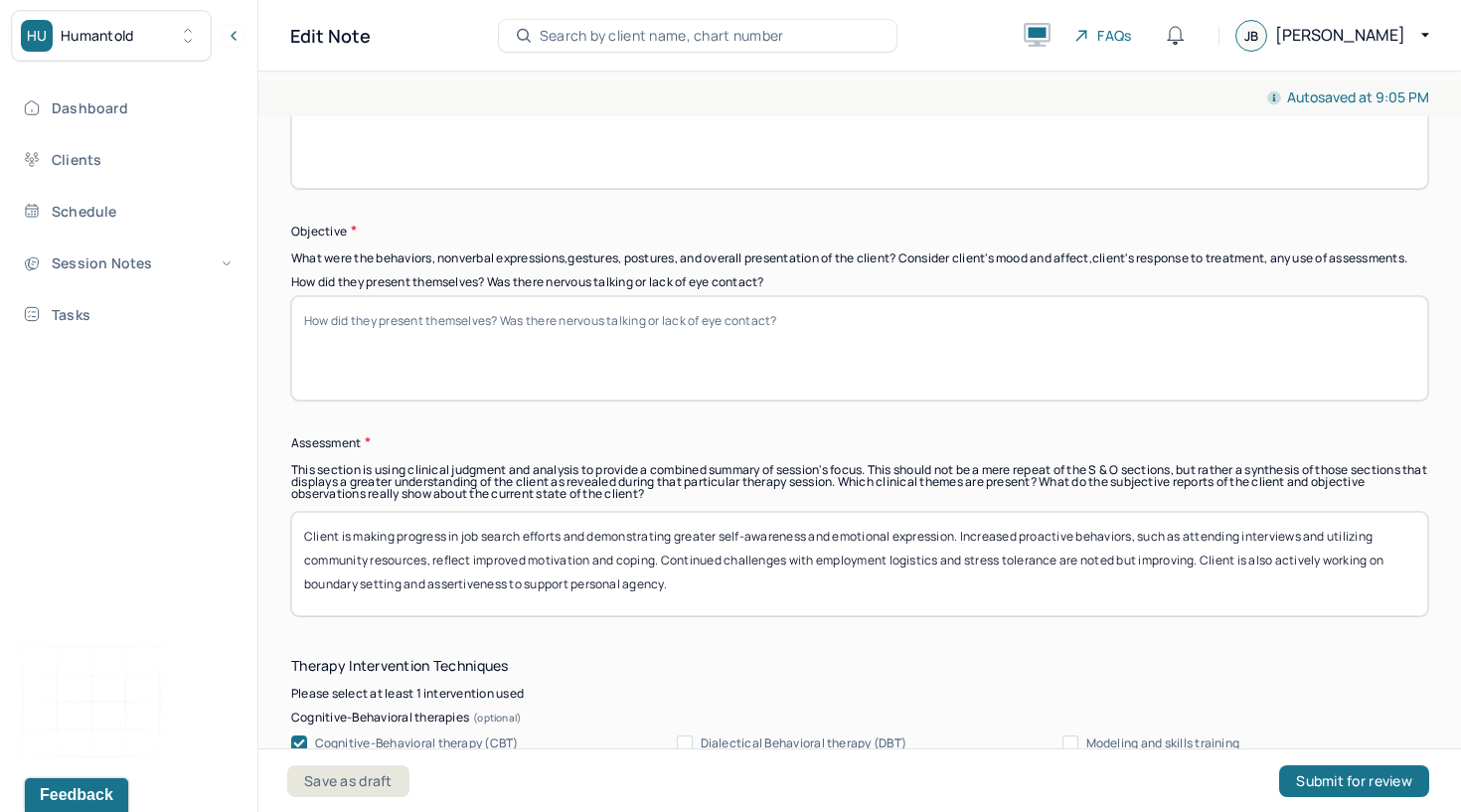 scroll, scrollTop: 1379, scrollLeft: 0, axis: vertical 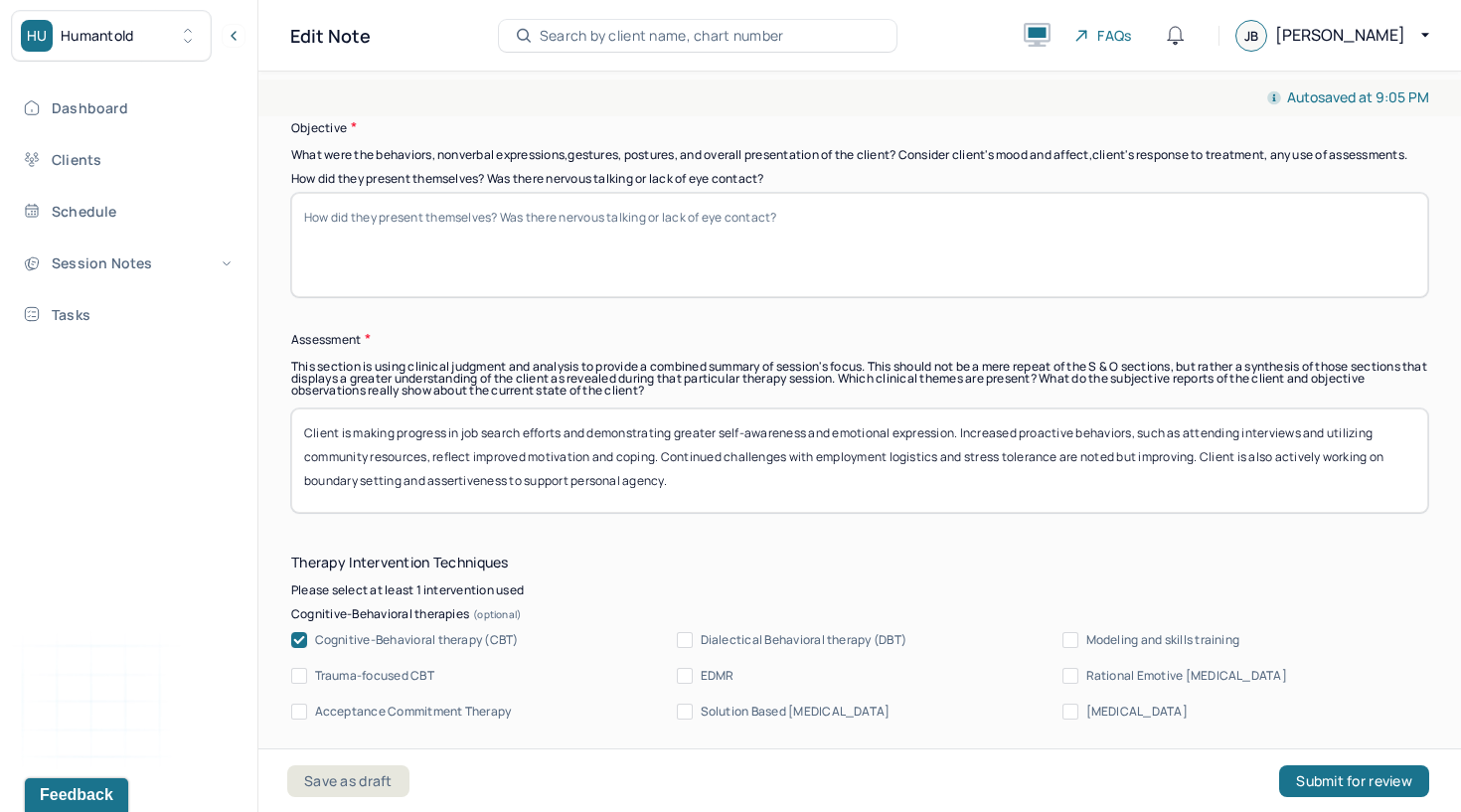 type 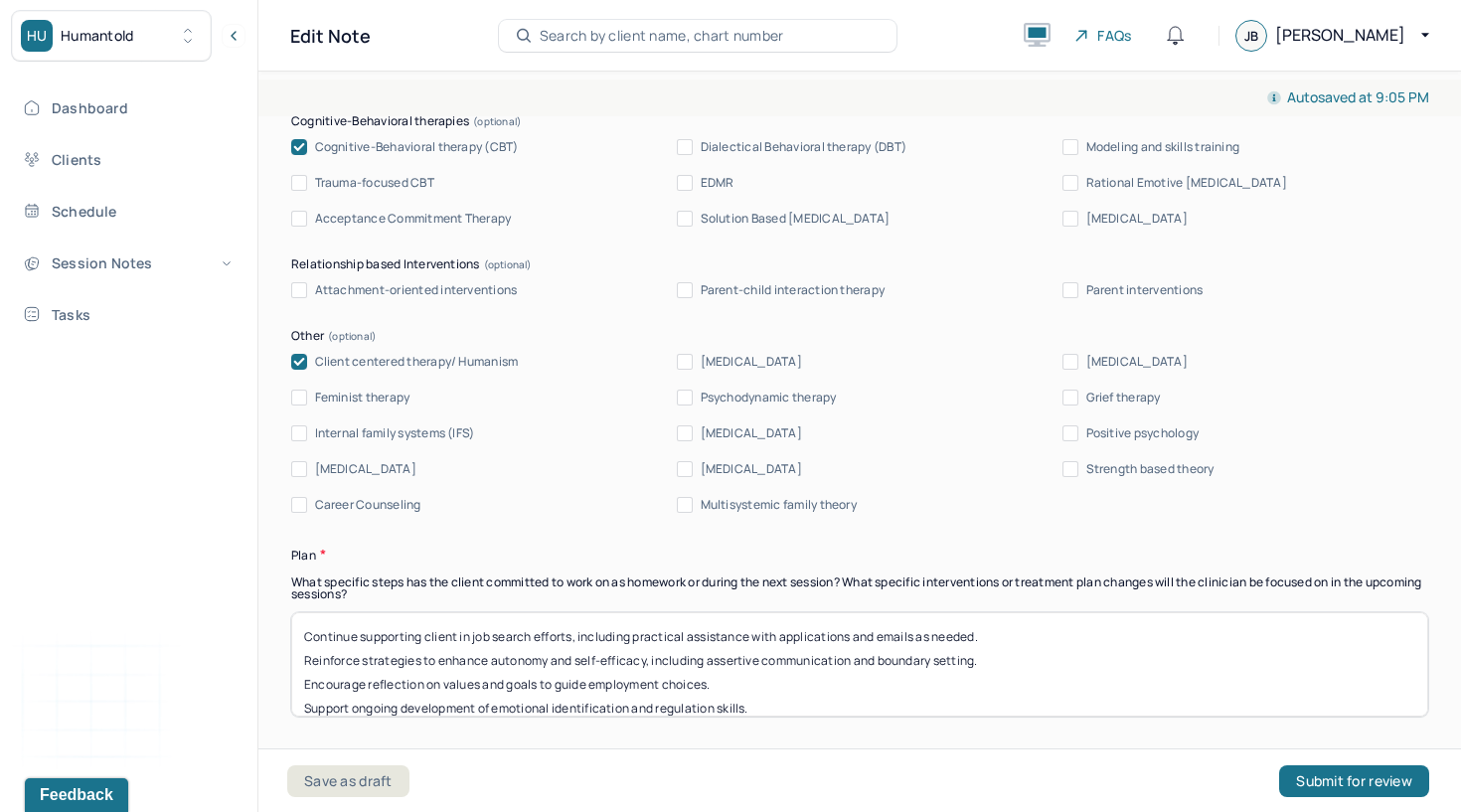 scroll, scrollTop: 2100, scrollLeft: 0, axis: vertical 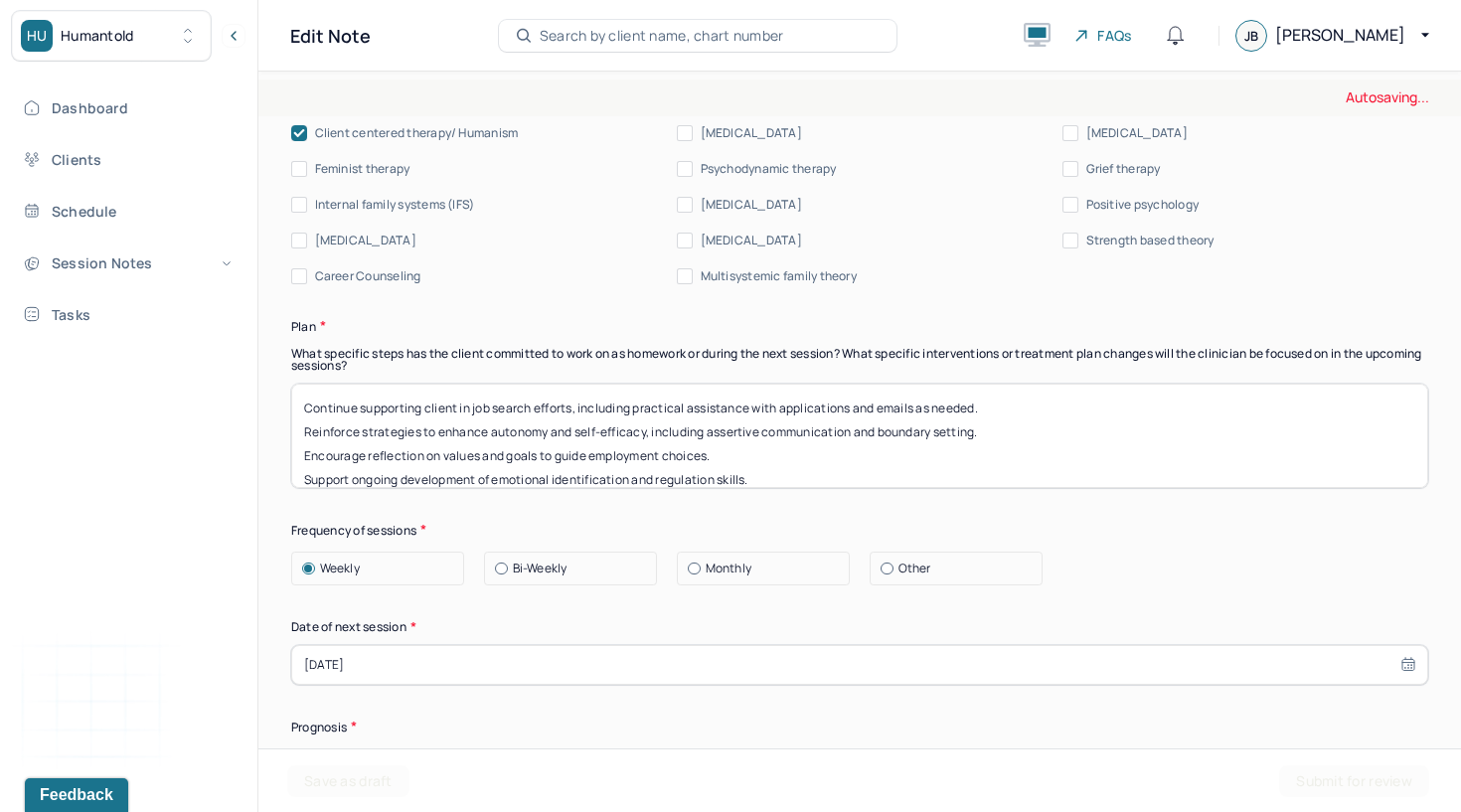type 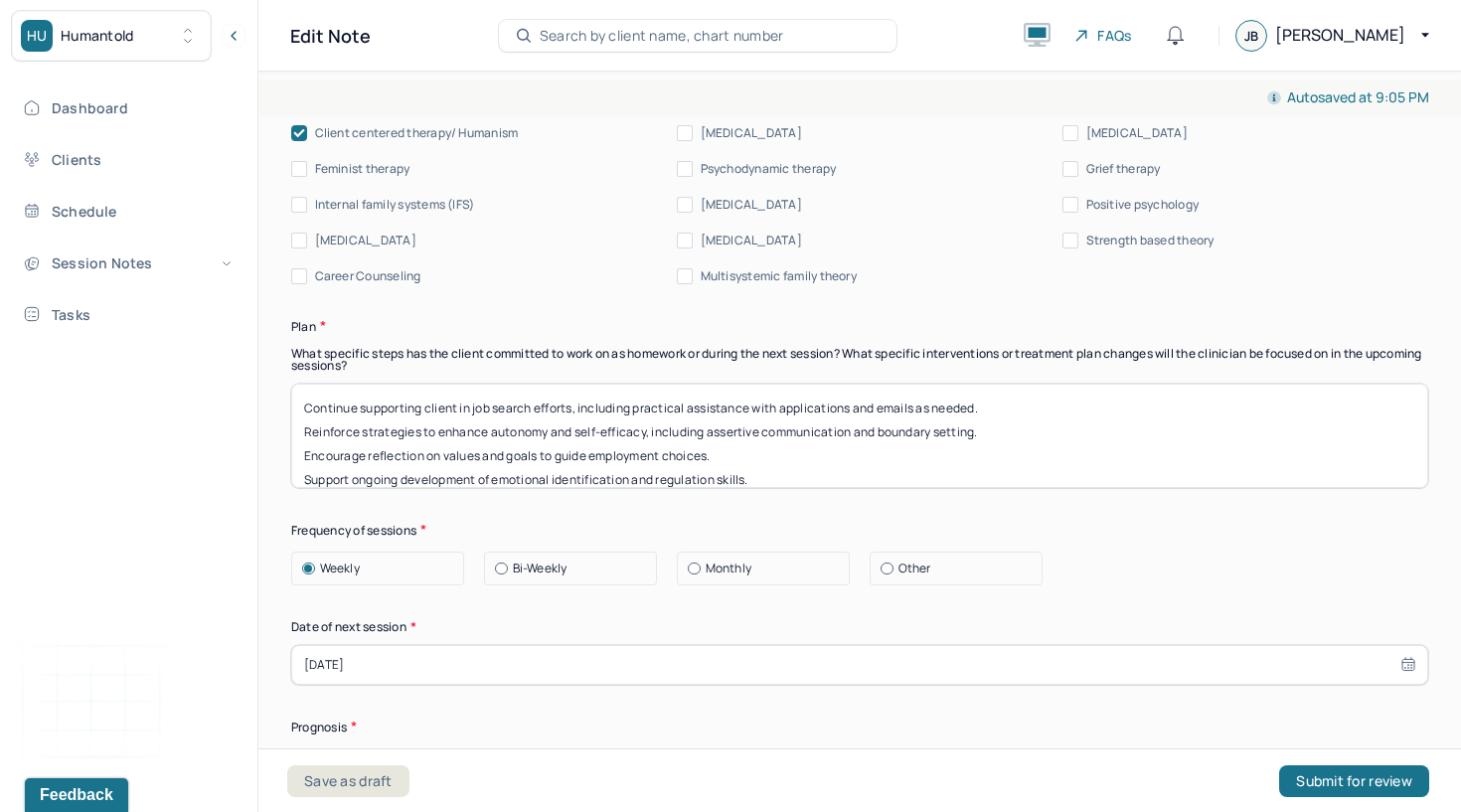 scroll, scrollTop: 40, scrollLeft: 0, axis: vertical 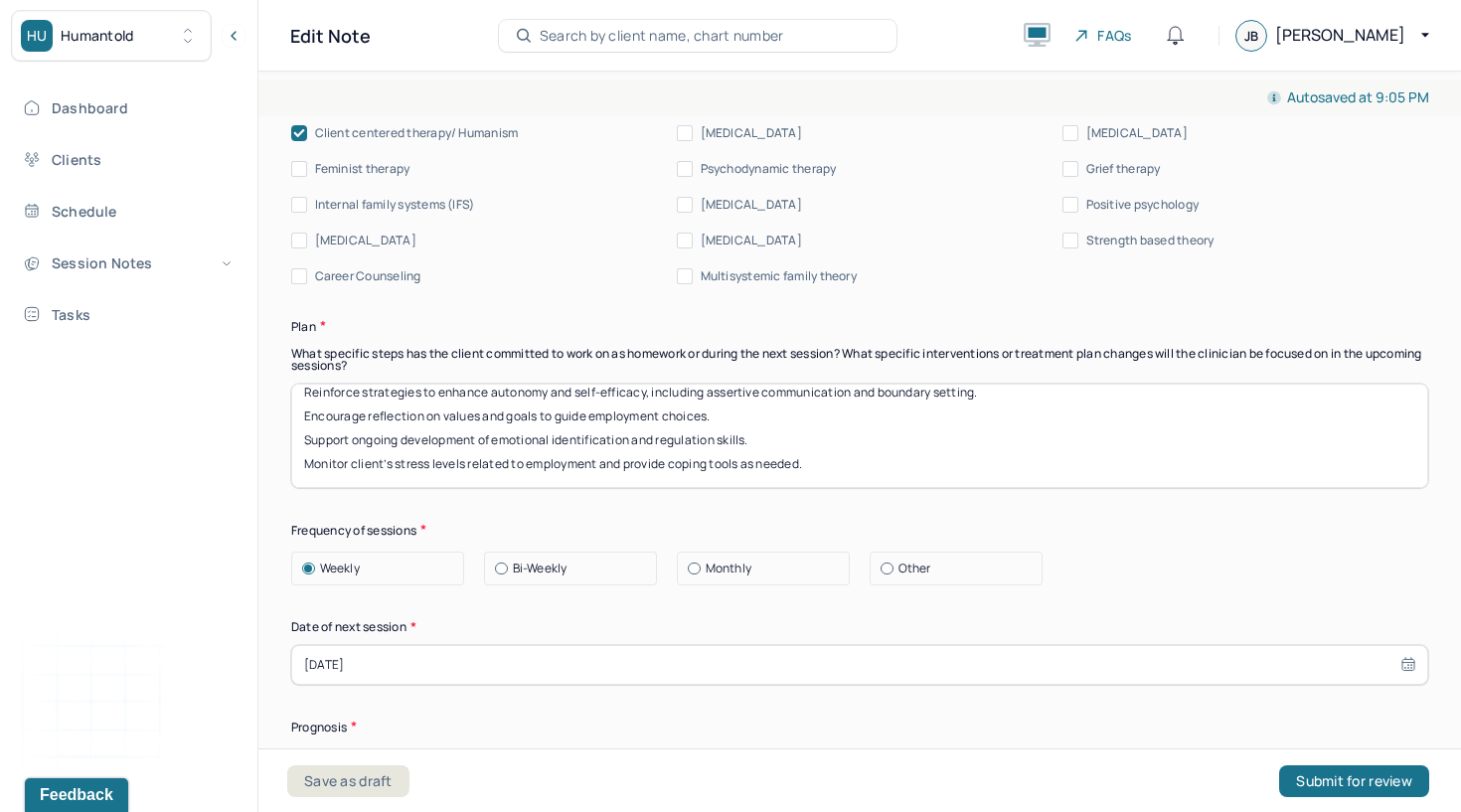 drag, startPoint x: 302, startPoint y: 417, endPoint x: 310, endPoint y: 605, distance: 188.17014 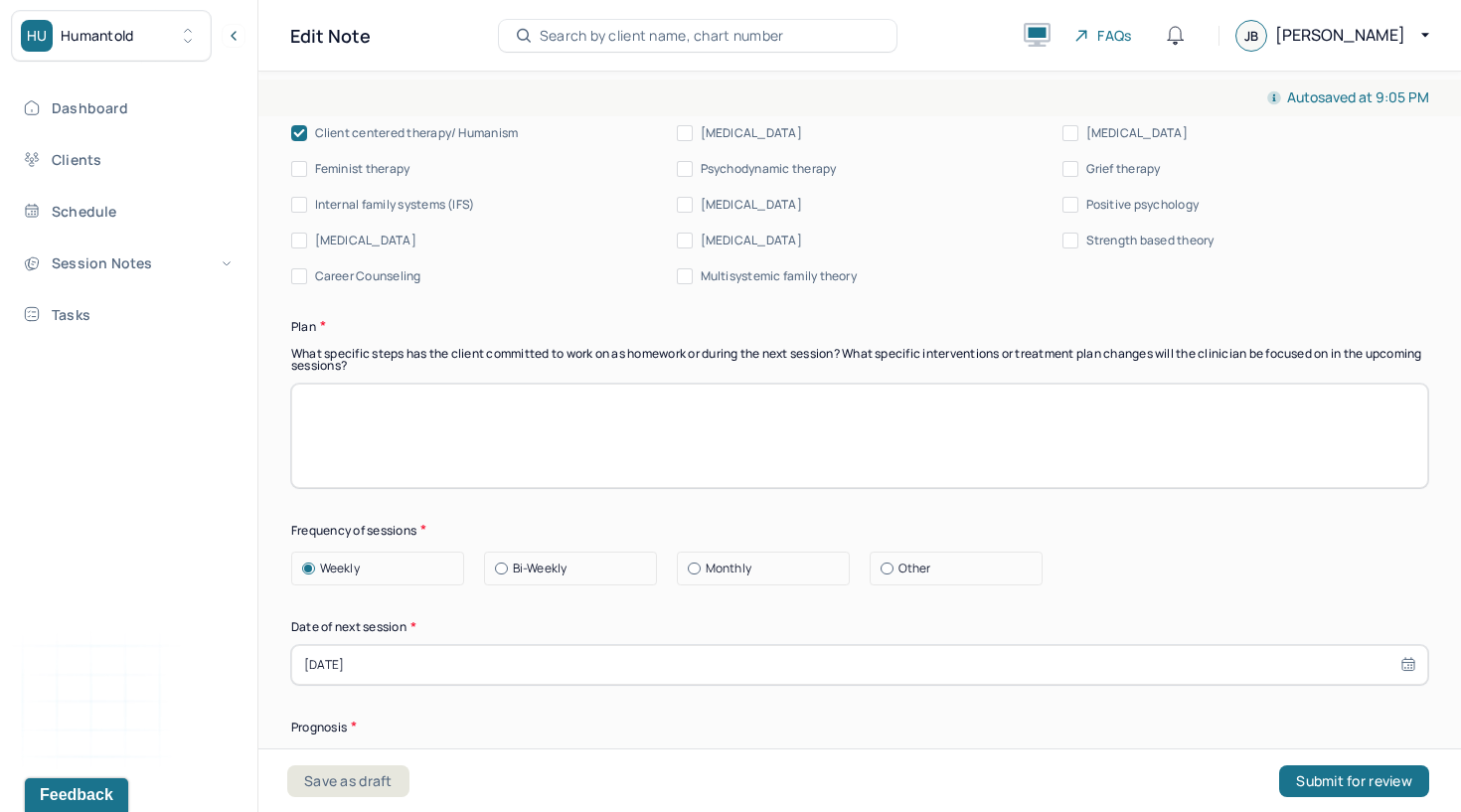 scroll, scrollTop: 0, scrollLeft: 0, axis: both 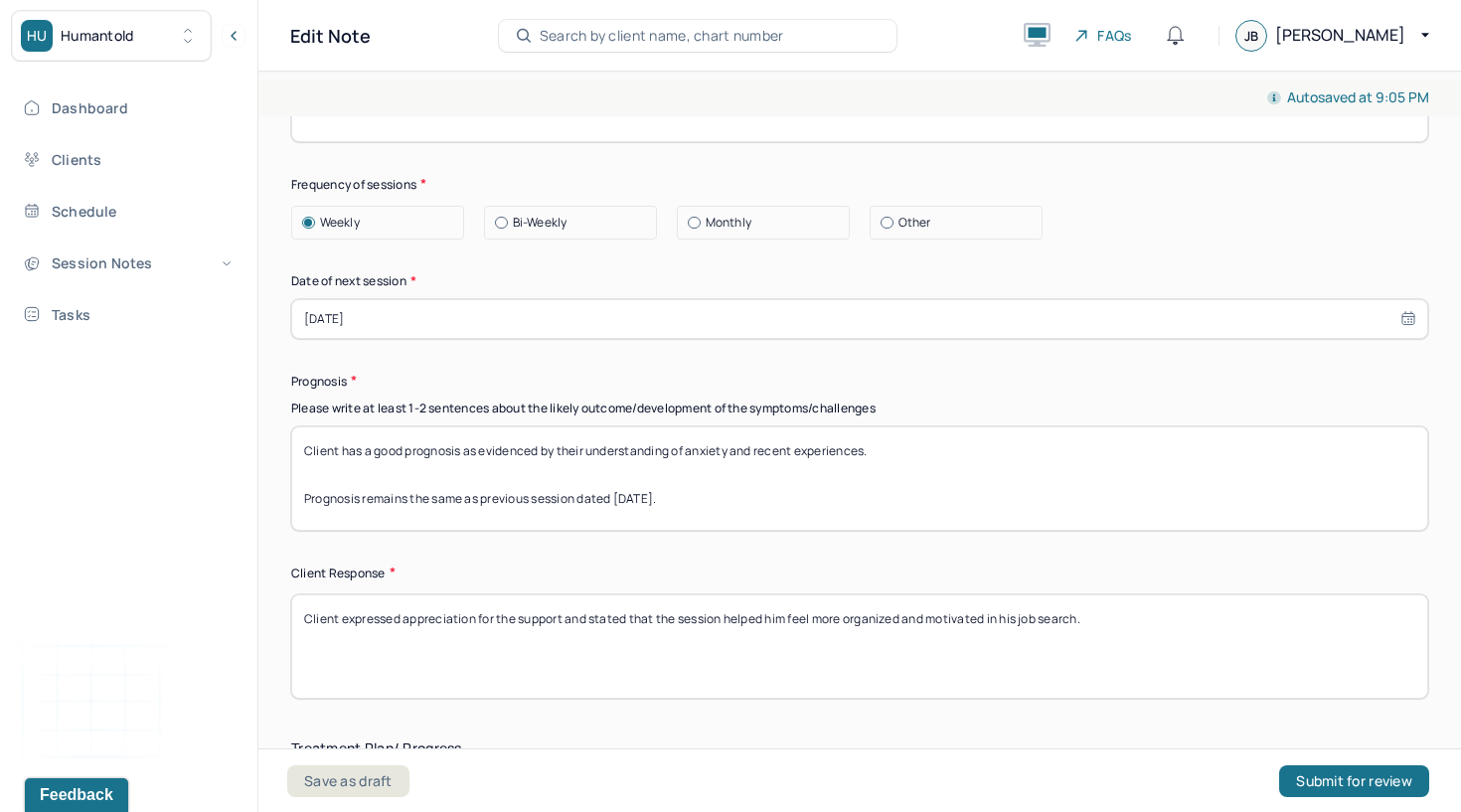 type 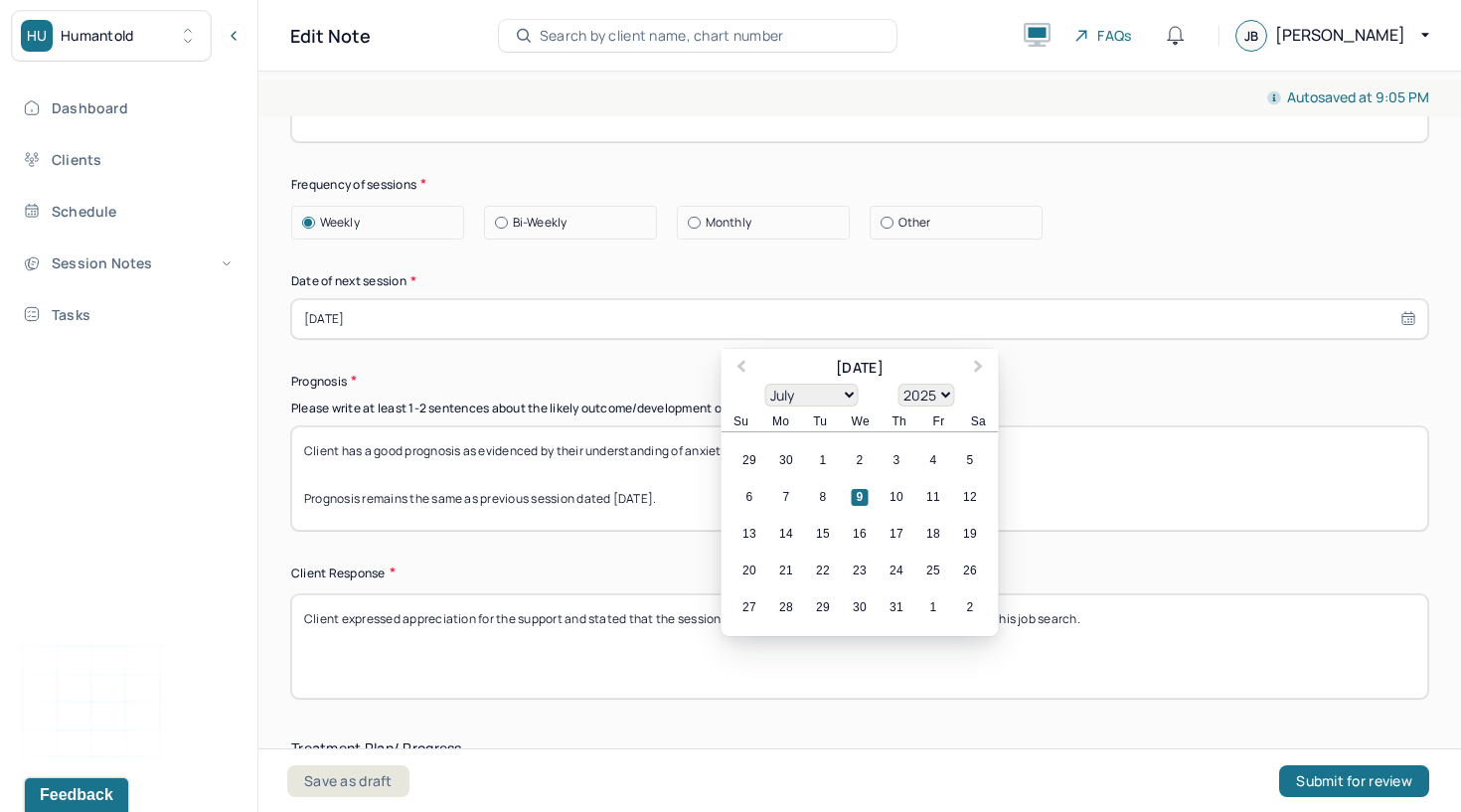 click on "[DATE]" at bounding box center (860, 319) 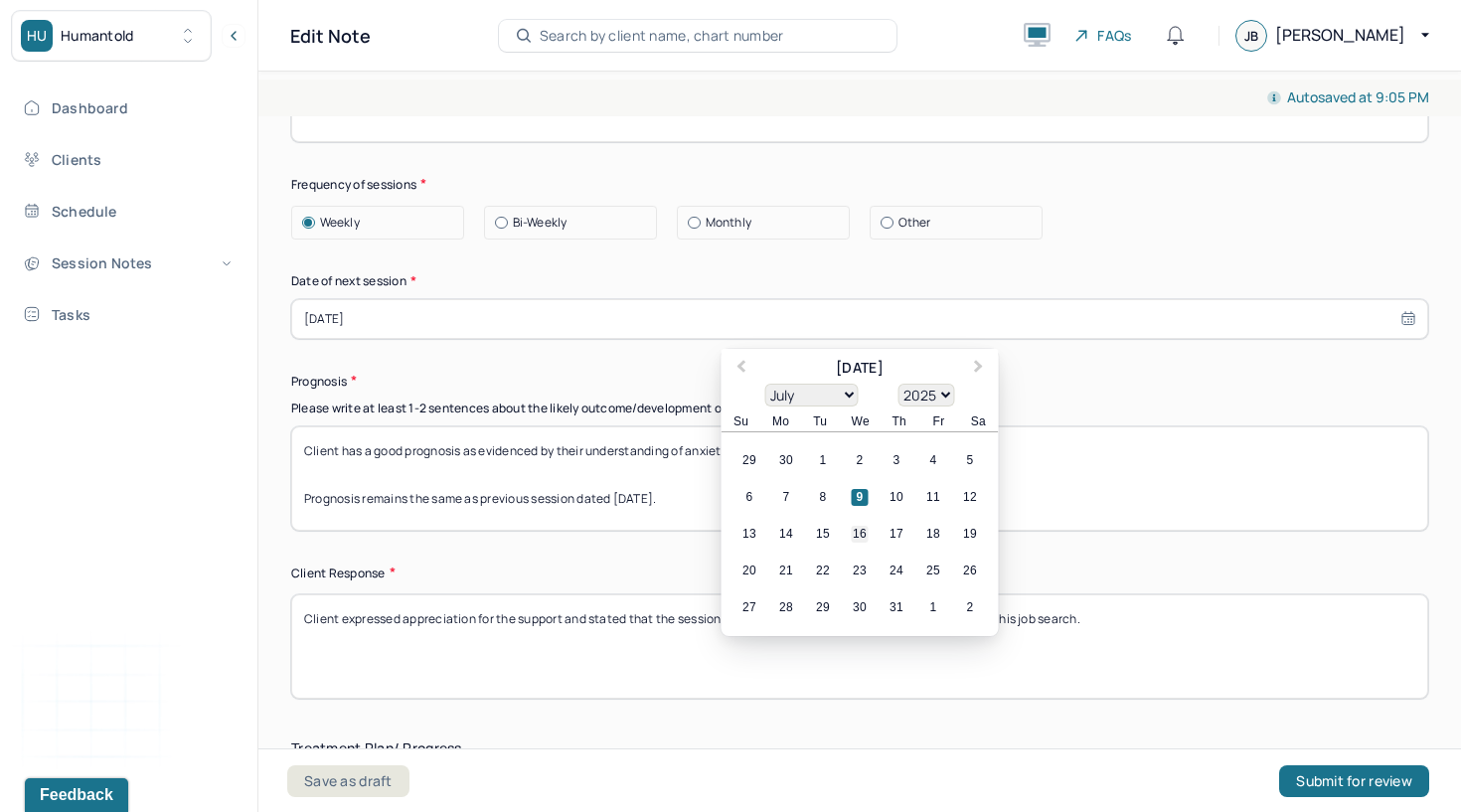 click on "16" at bounding box center (860, 534) 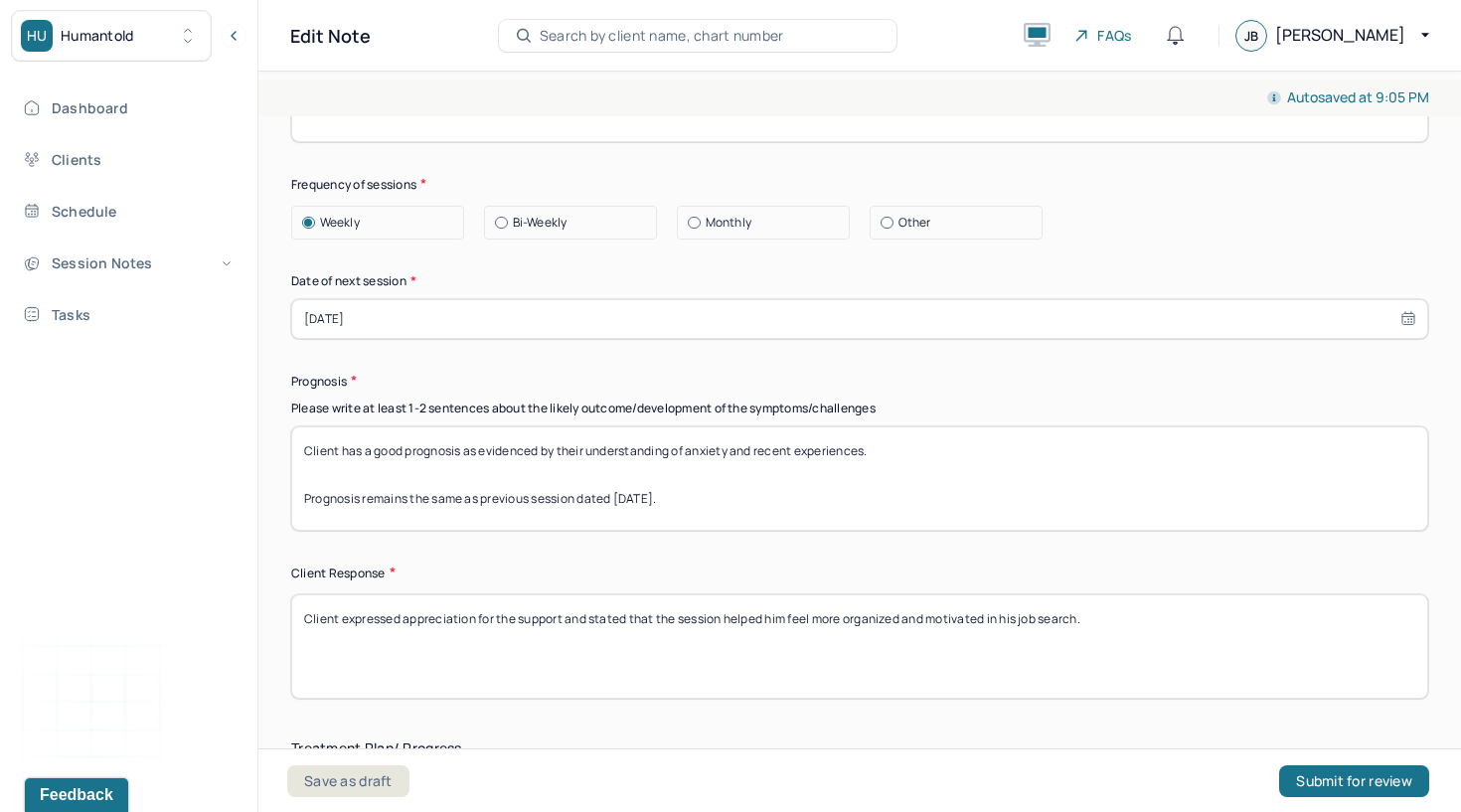 click on "Client has a good prognosis as evidenced by their understanding of anxiety and recent experiences.
Prognosis remains the same as previous session dated [DATE]." at bounding box center (860, 478) 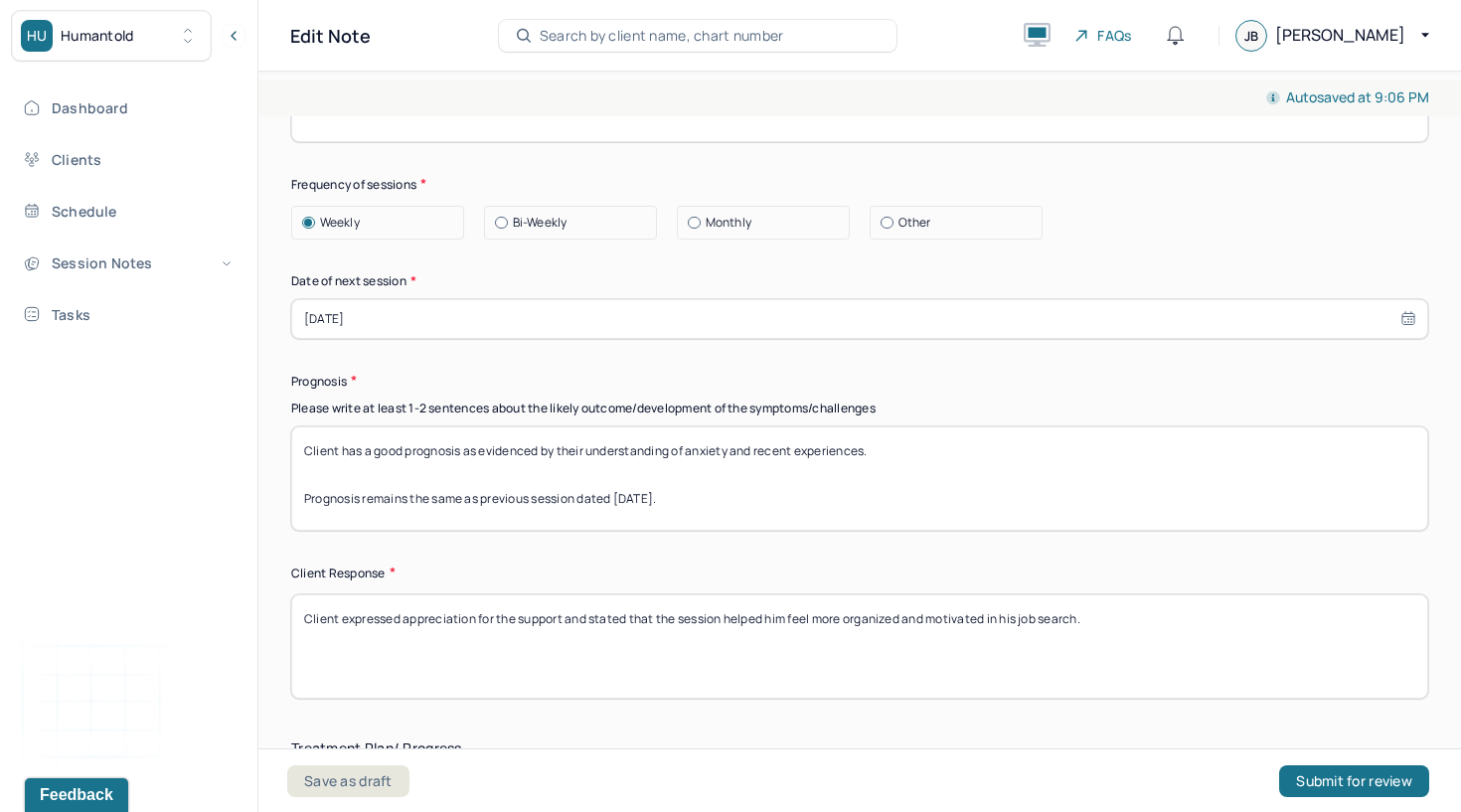 type on "Client has a good prognosis as evidenced by their understanding of anxiety and recent experiences.
Prognosis remains the same as previous session dated [DATE]." 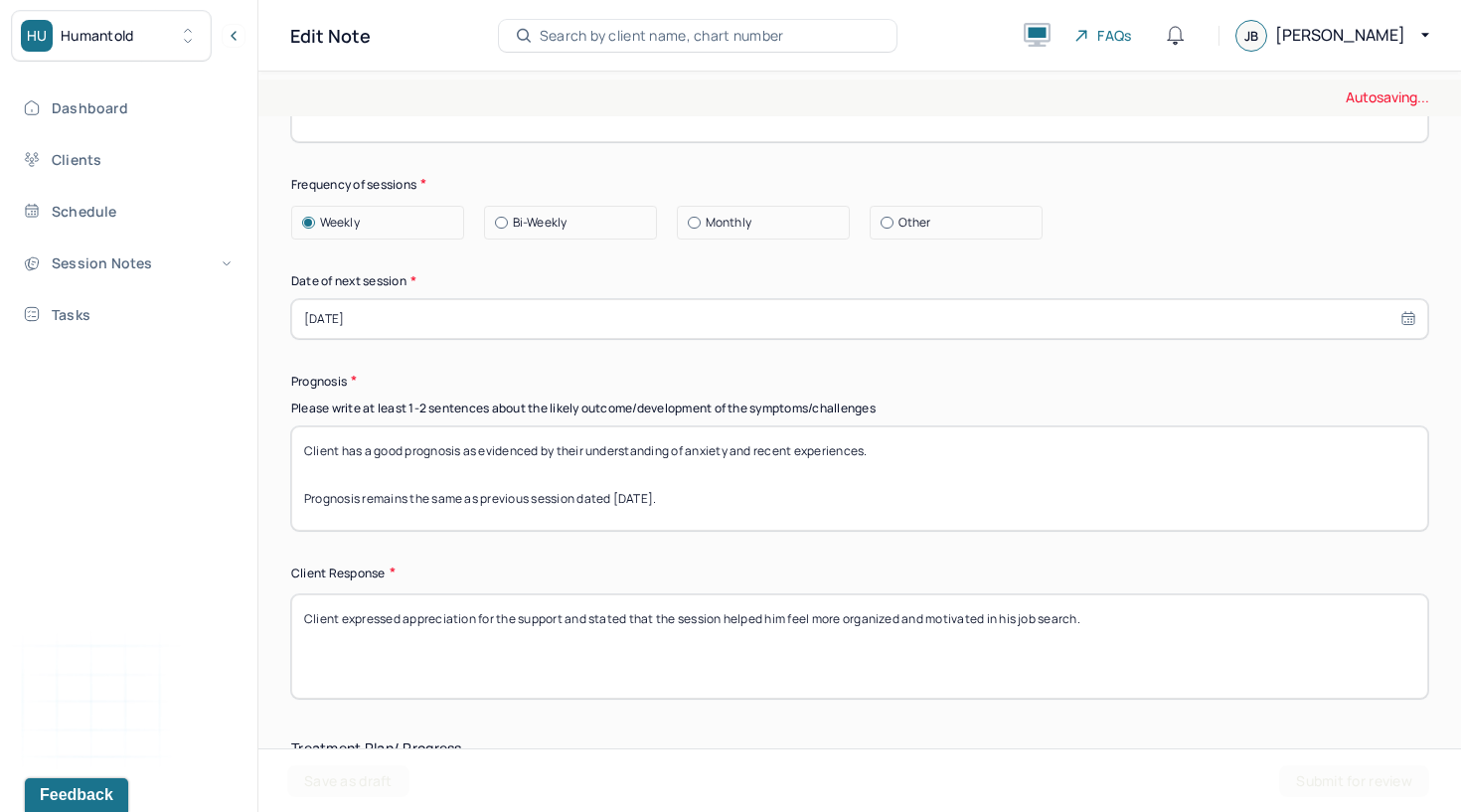 click on "Client expressed appreciation for the support and stated that the session helped him feel more organized and motivated in his job search." at bounding box center (860, 646) 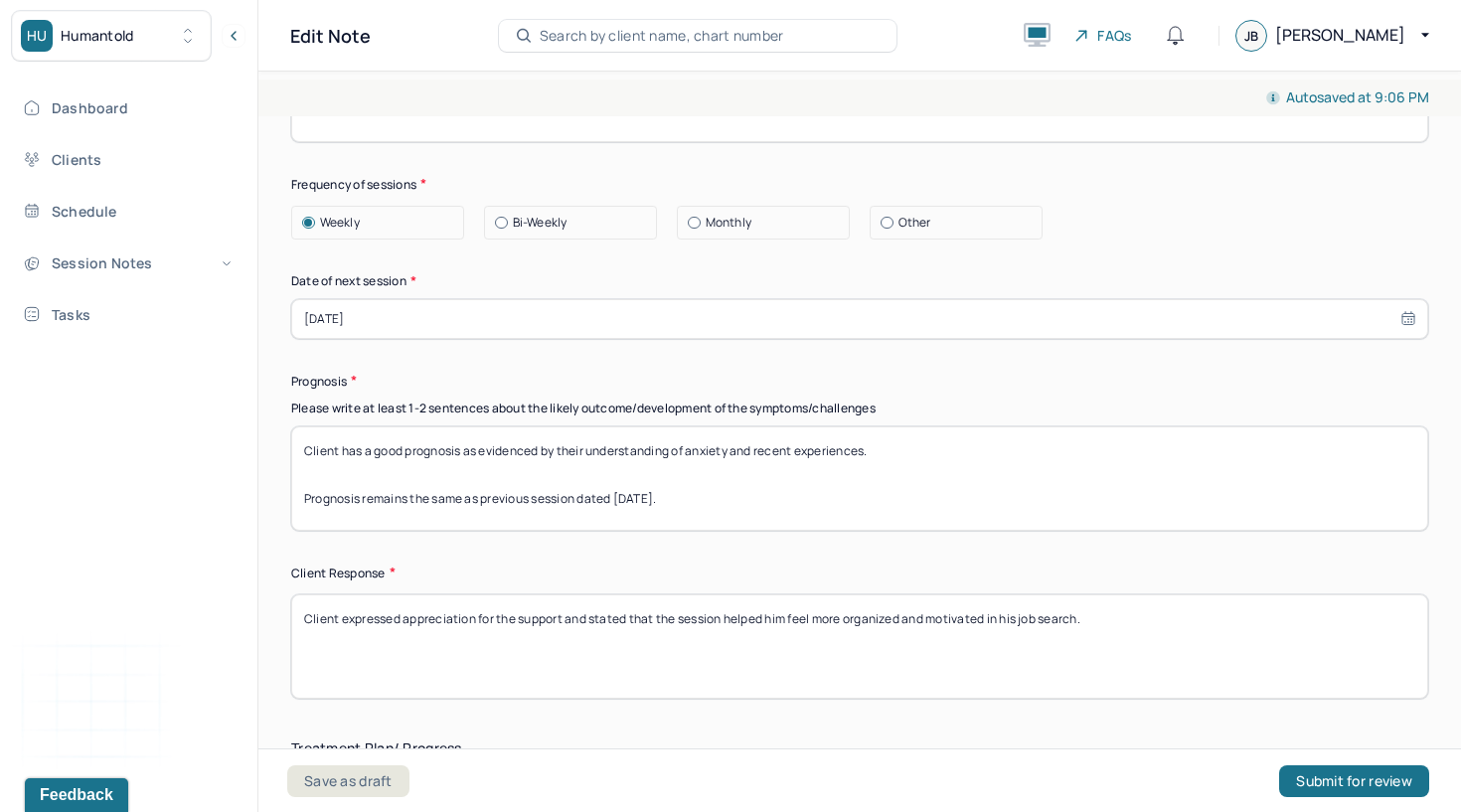 click on "Client expressed appreciation for the support and stated that the session helped him feel more organized and motivated in his job search." at bounding box center [860, 646] 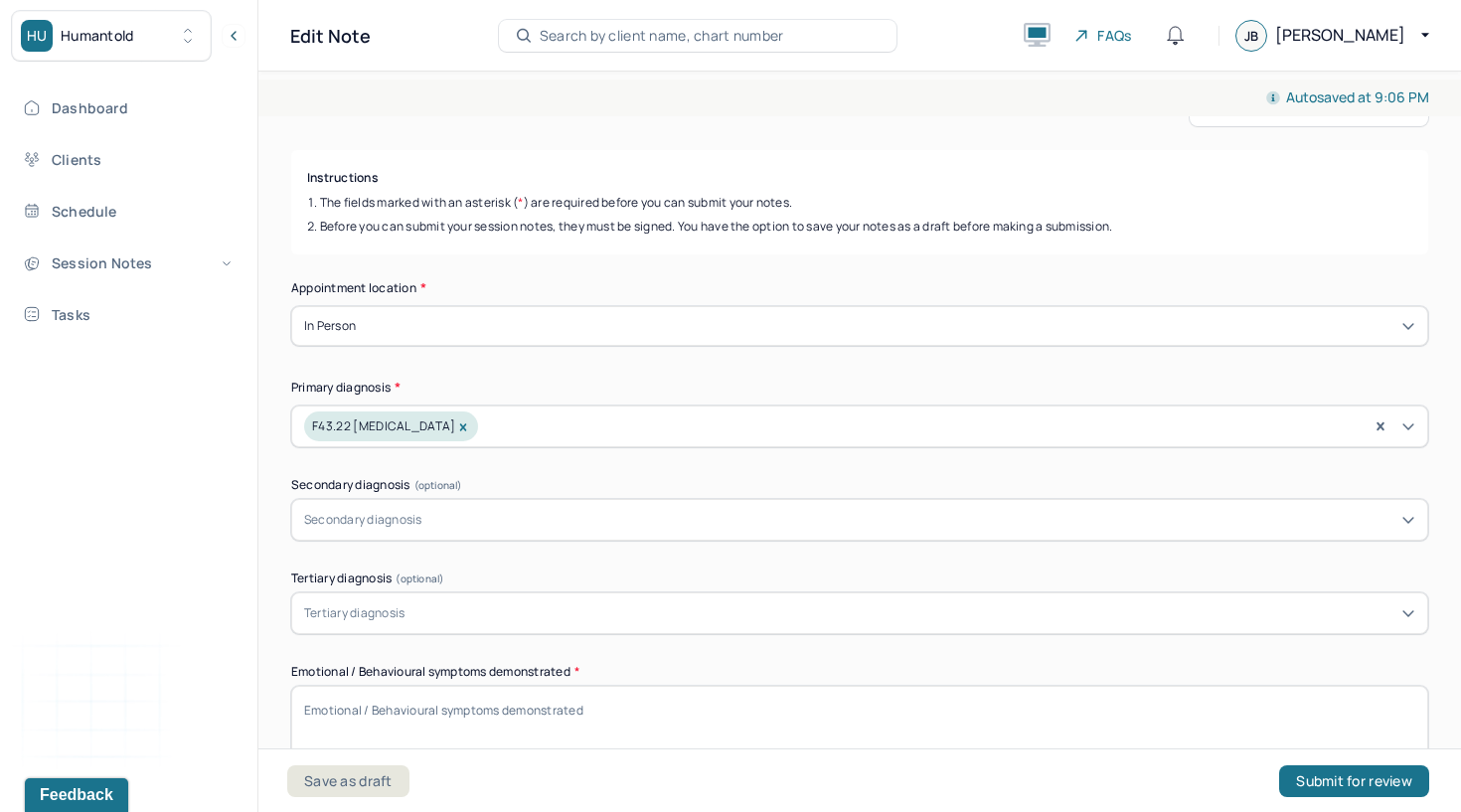 scroll, scrollTop: 443, scrollLeft: 0, axis: vertical 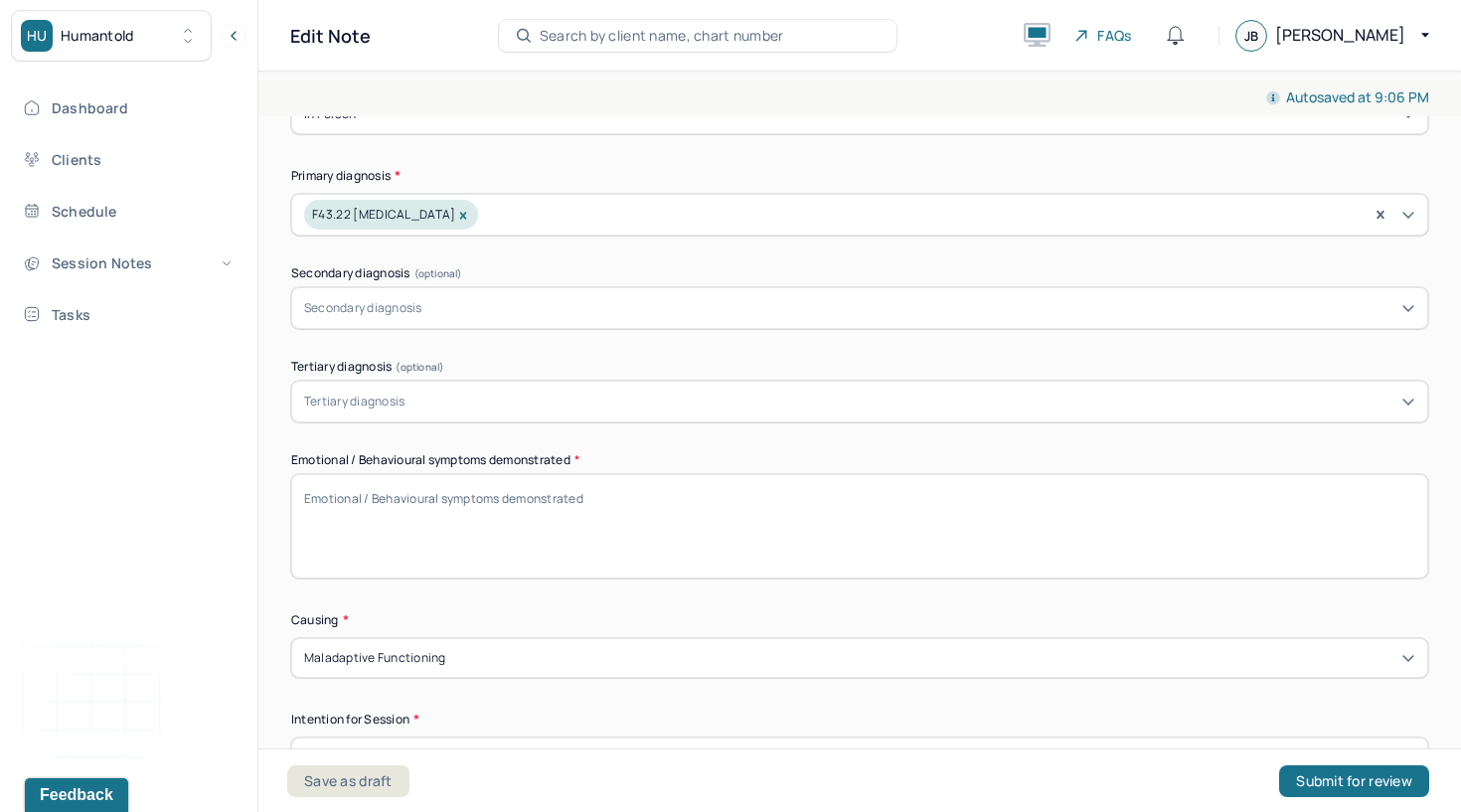 type 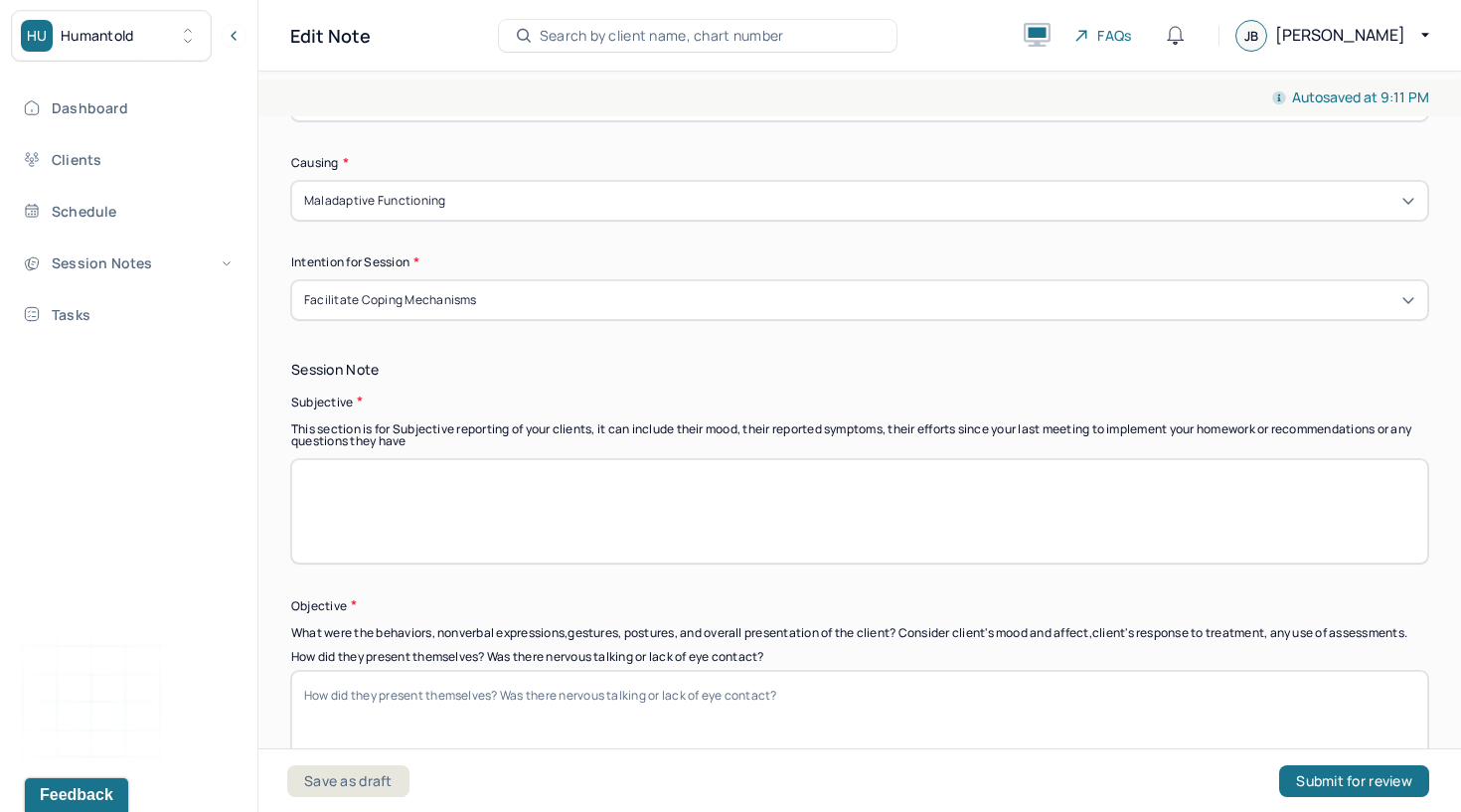 scroll, scrollTop: 920, scrollLeft: 0, axis: vertical 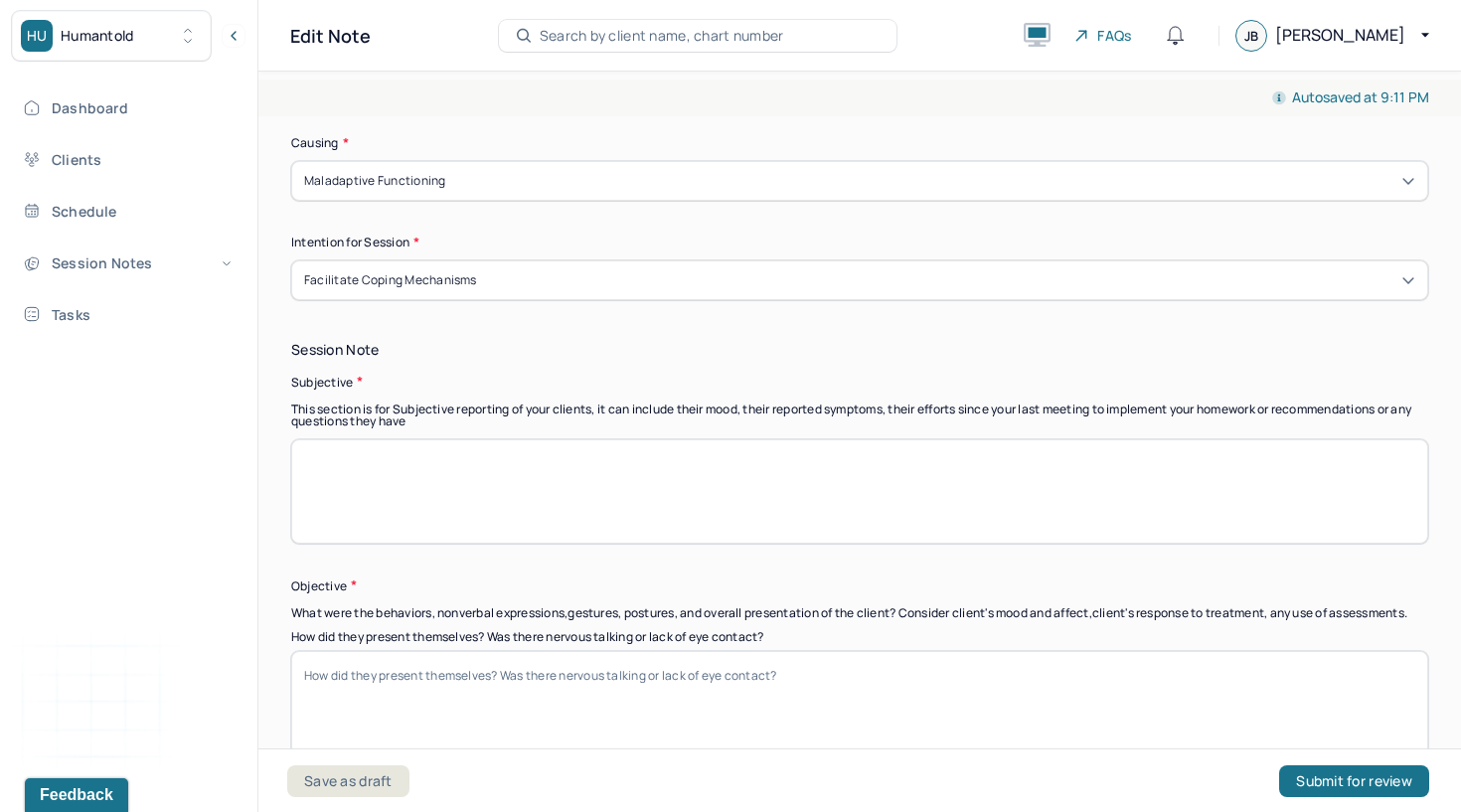type on "Client presented with feelings of frustration, helplessness, and diminished self-efficacy related to his ongoing job search, while actively engaging in job-seeking behaviors and expressing emotional distress over recent conflict with his father." 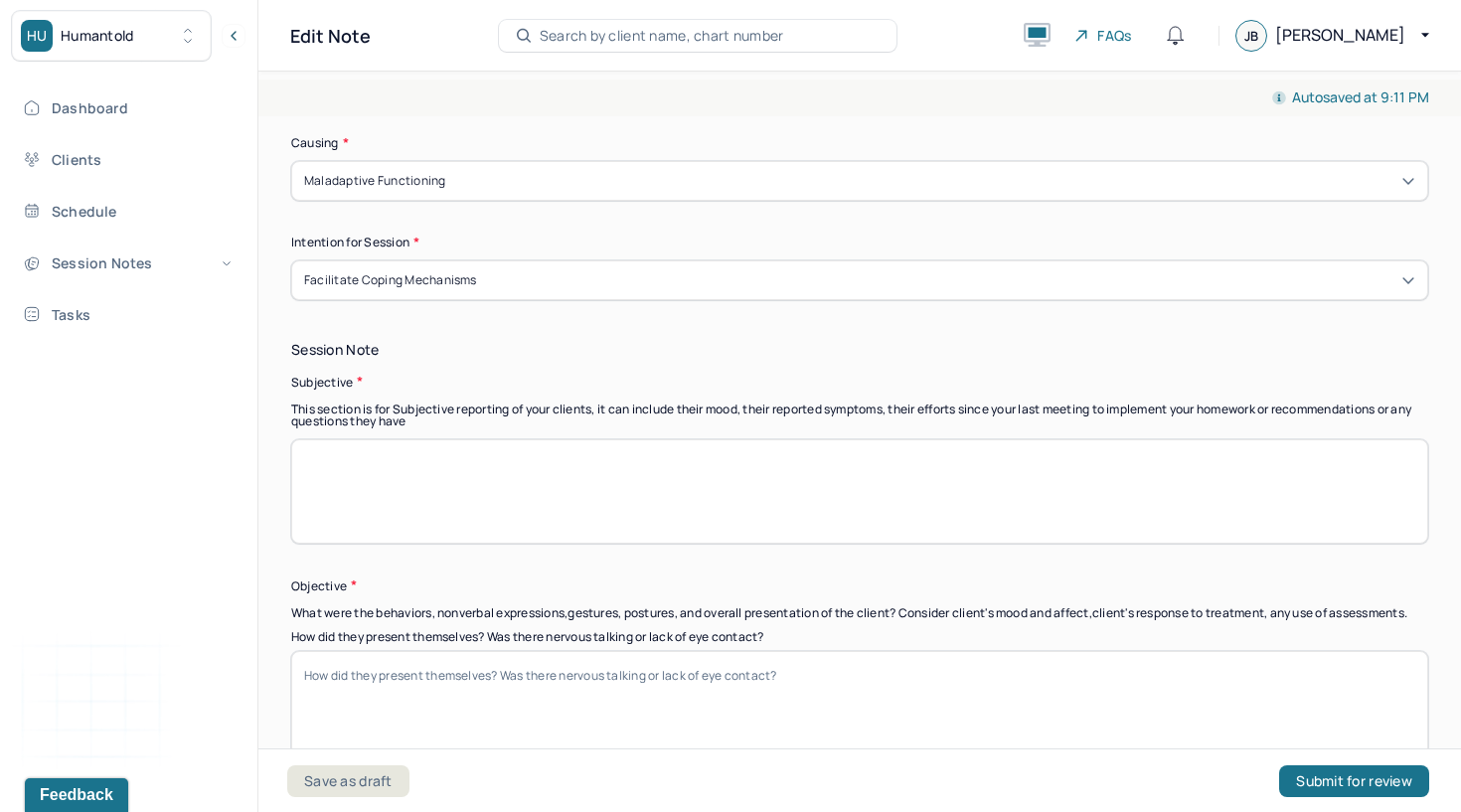 paste on "Client reported ongoing feelings of frustration and helplessness related to his job search. He expressed confusion about why these emotions have intensified recently compared to immediately after his termination. Client questioned what constitutes a “normal” emotional response and described persistent self-doubt. He shared active efforts to deliver in-person resumes to approximately 15 car dealerships, stating a lack of confidence in his ability to present himself effectively through online applications or on paper. Client also discussed a recent argument with his father, who he feels is overstepping and worsening his emotional state with unsolicited advice." 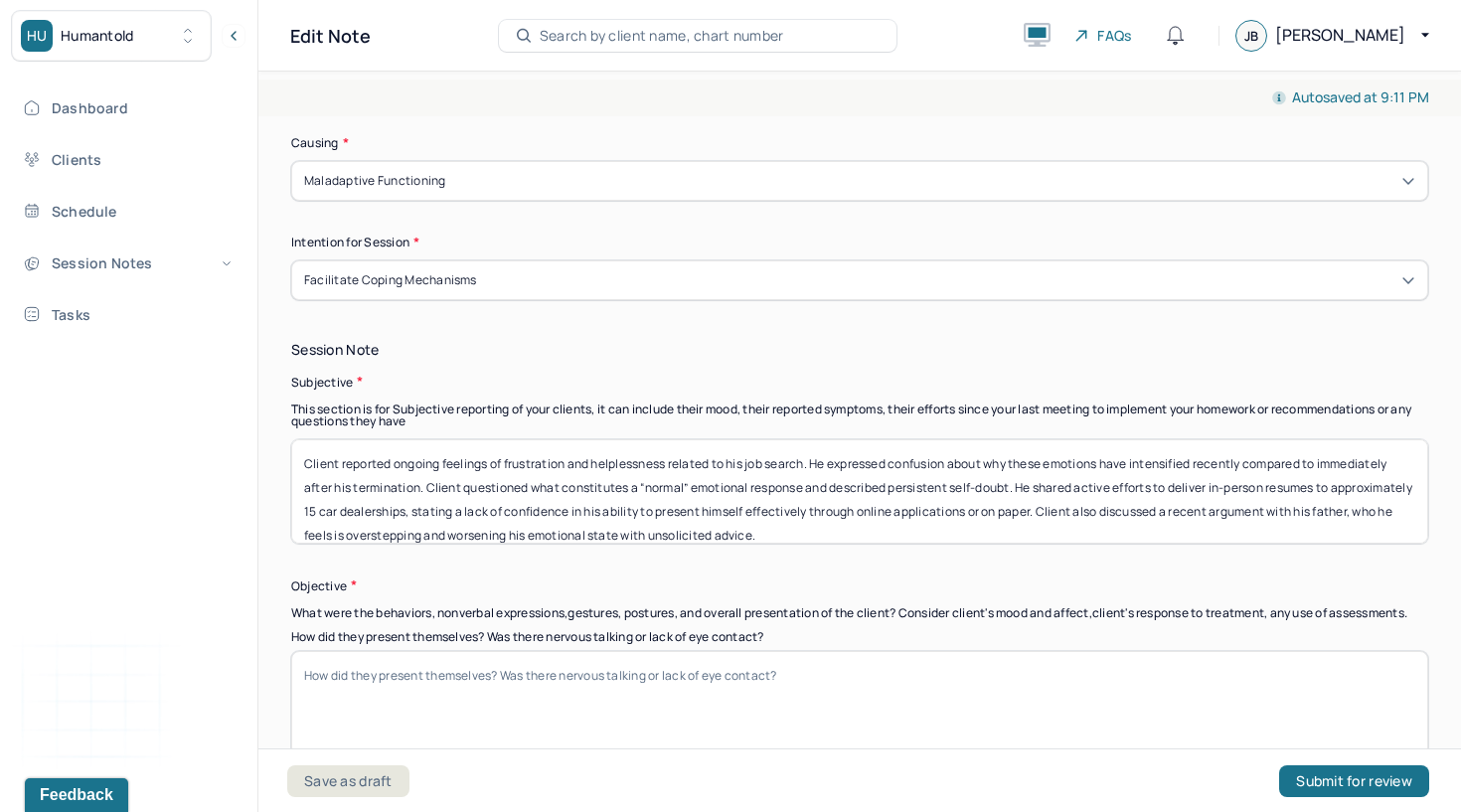 scroll, scrollTop: 1, scrollLeft: 0, axis: vertical 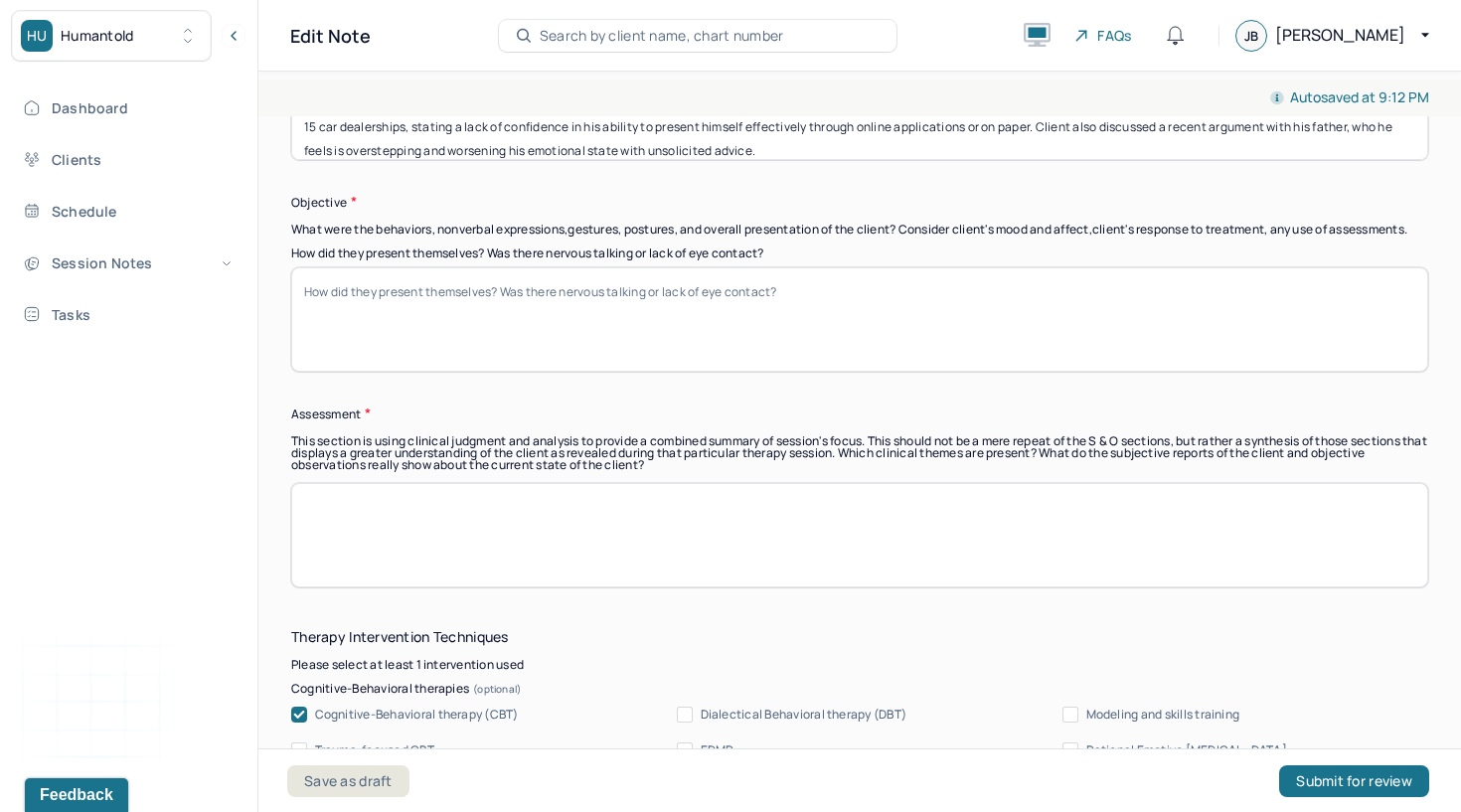 type on "Client reported ongoing feelings of frustration and helplessness related to his job search. He expressed confusion about why these emotions have intensified recently compared to immediately after his termination. Client questioned what constitutes a “normal” emotional response and described persistent self-doubt. He shared active efforts to deliver in-person resumes to approximately 15 car dealerships, stating a lack of confidence in his ability to present himself effectively through online applications or on paper. Client also discussed a recent argument with his father, who he feels is overstepping and worsening his emotional state with unsolicited advice." 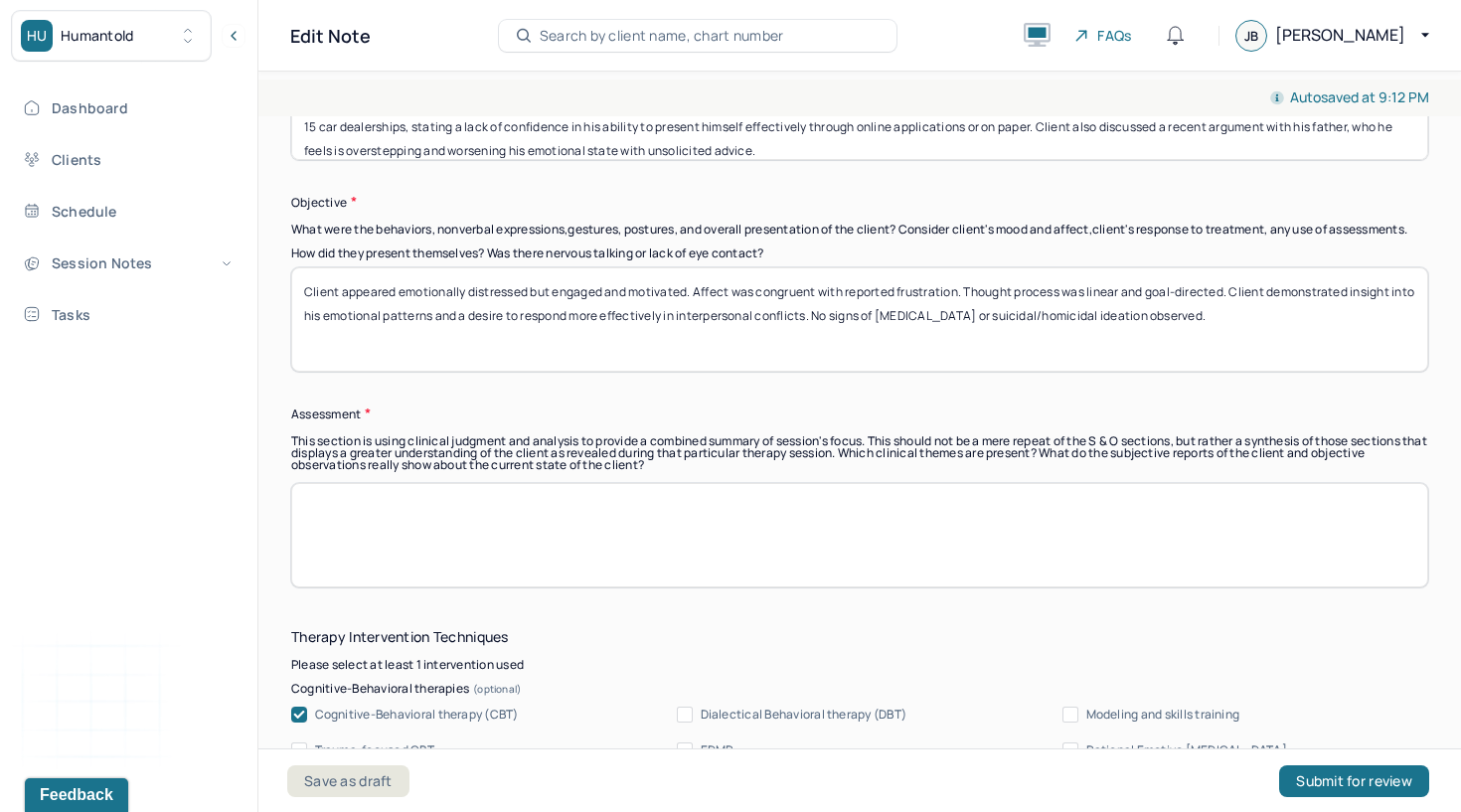 click at bounding box center (860, 535) 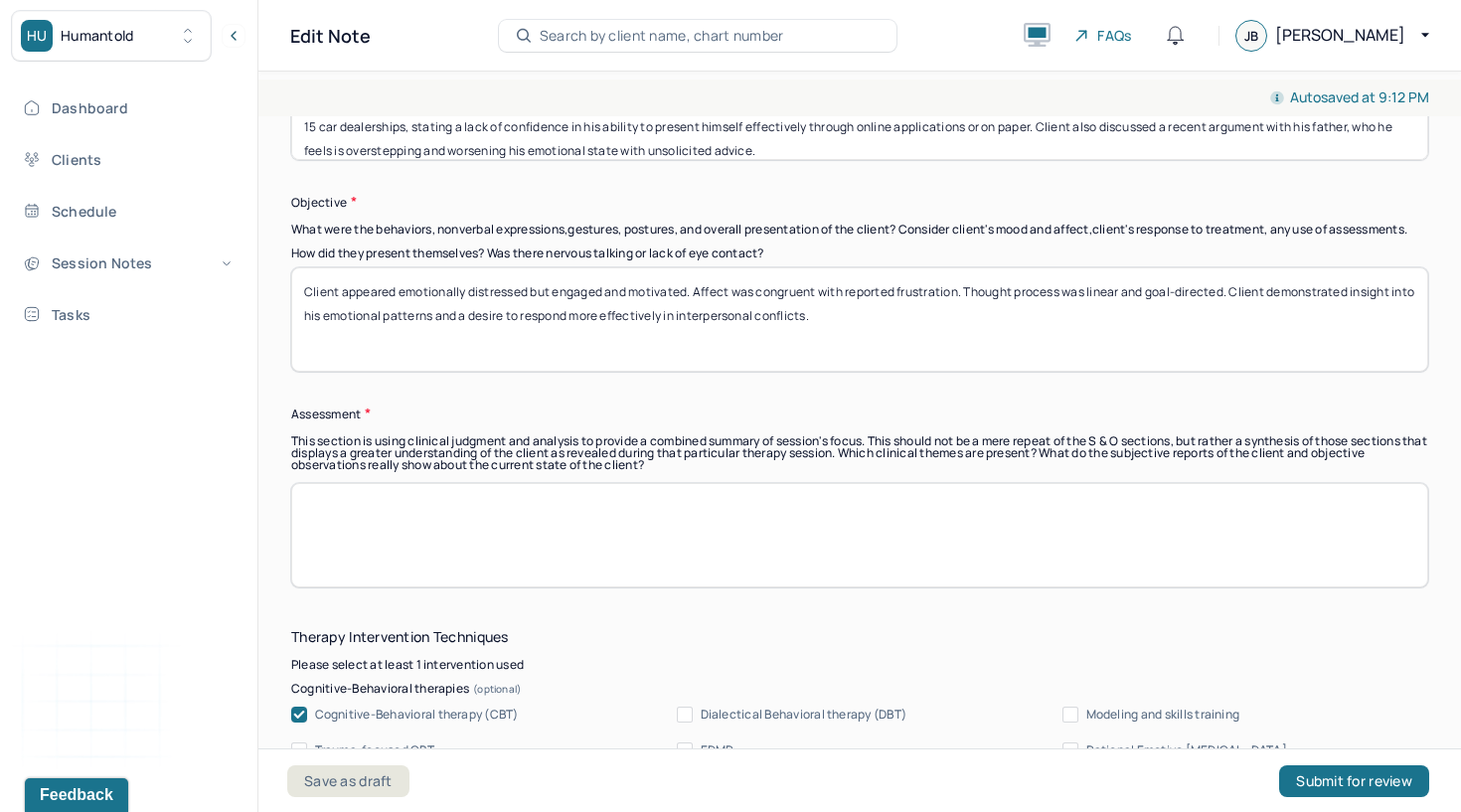 type on "Client appeared emotionally distressed but engaged and motivated. Affect was congruent with reported frustration. Thought process was linear and goal-directed. Client demonstrated insight into his emotional patterns and a desire to respond more effectively in interpersonal conflicts." 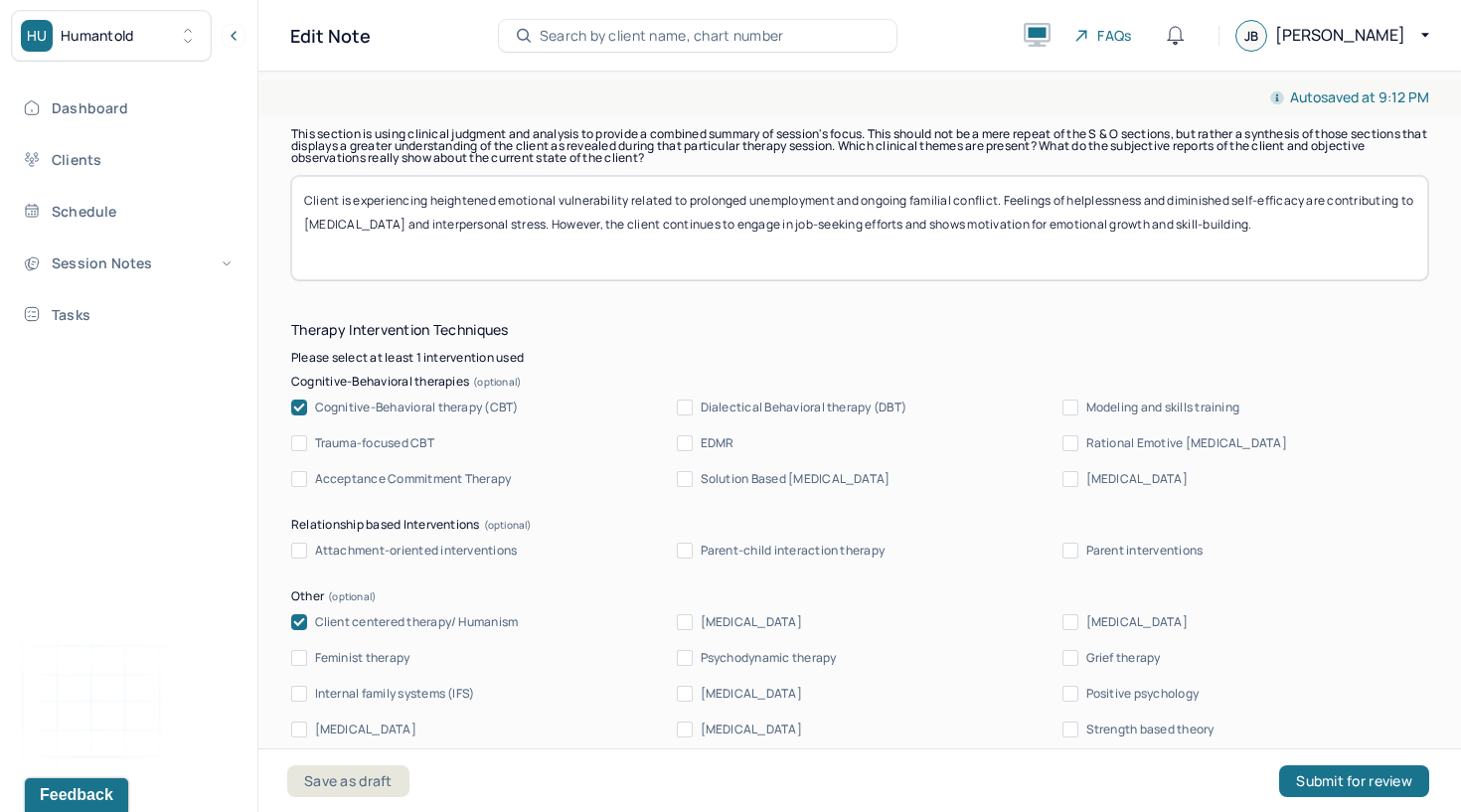 scroll, scrollTop: 1613, scrollLeft: 0, axis: vertical 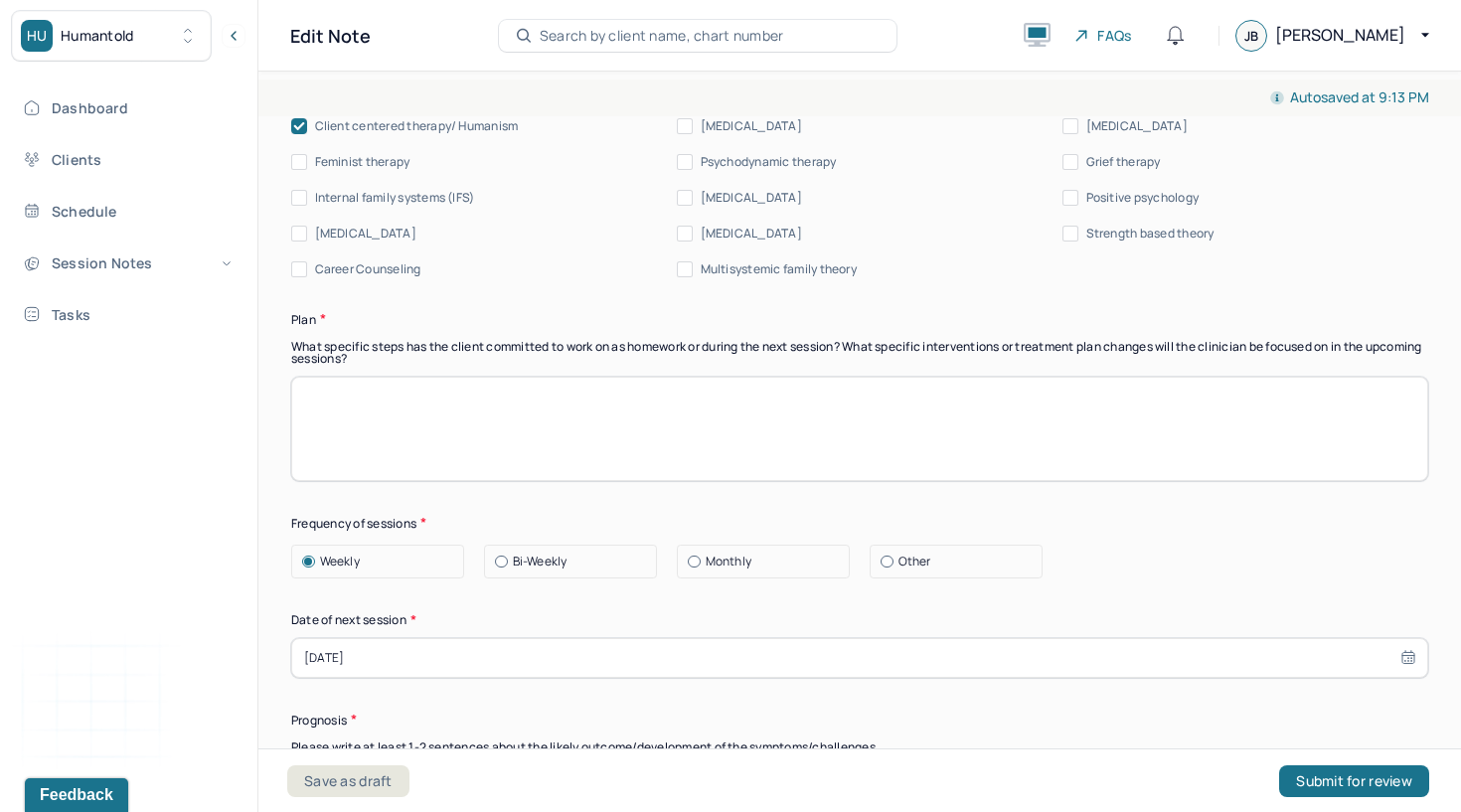 type on "Client is experiencing heightened emotional vulnerability related to prolonged unemployment and ongoing familial conflict. Feelings of helplessness and diminished self-efficacy are contributing to [MEDICAL_DATA] and interpersonal stress. However, the client continues to engage in job-seeking efforts and shows motivation for emotional growth and skill-building." 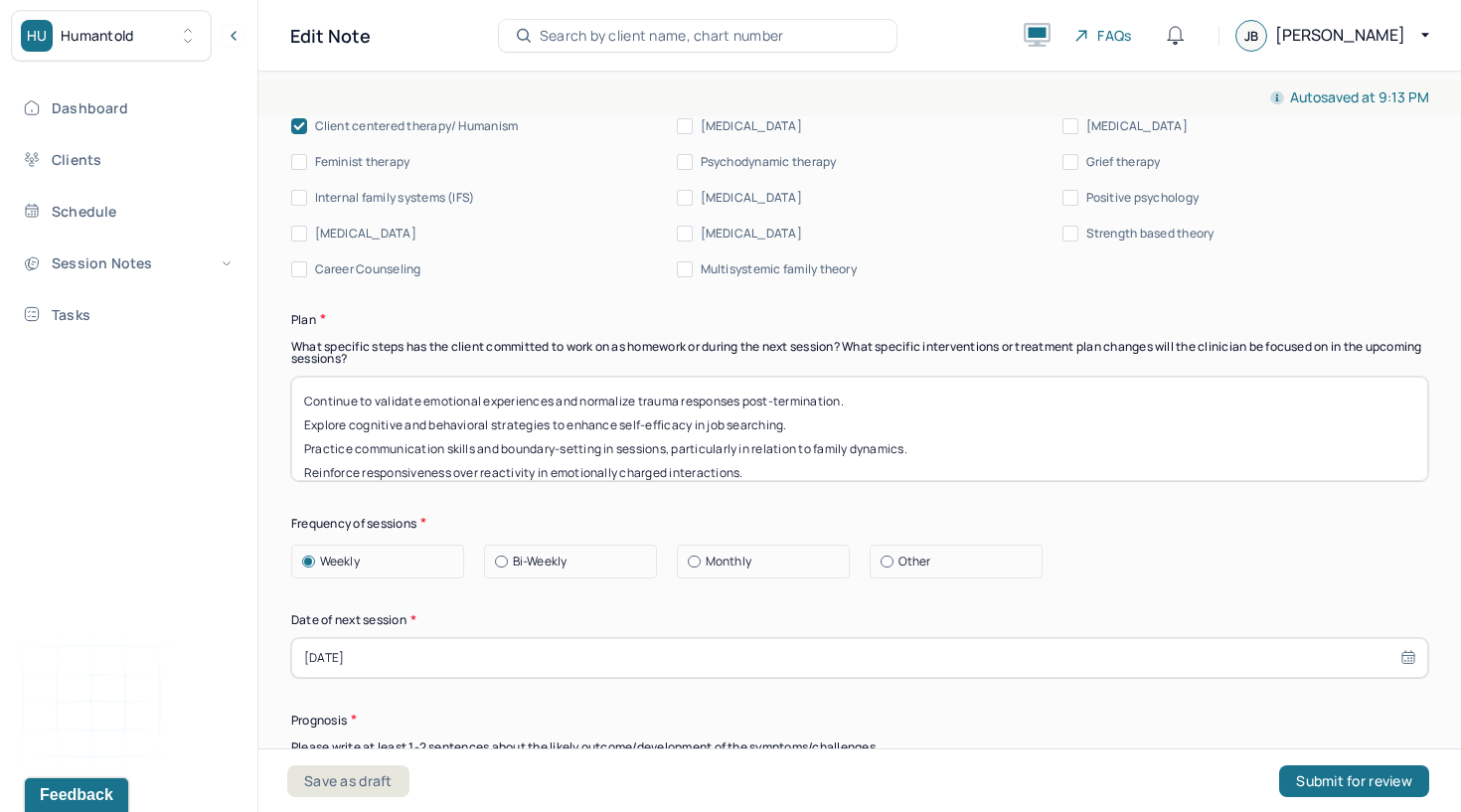 scroll, scrollTop: 0, scrollLeft: 0, axis: both 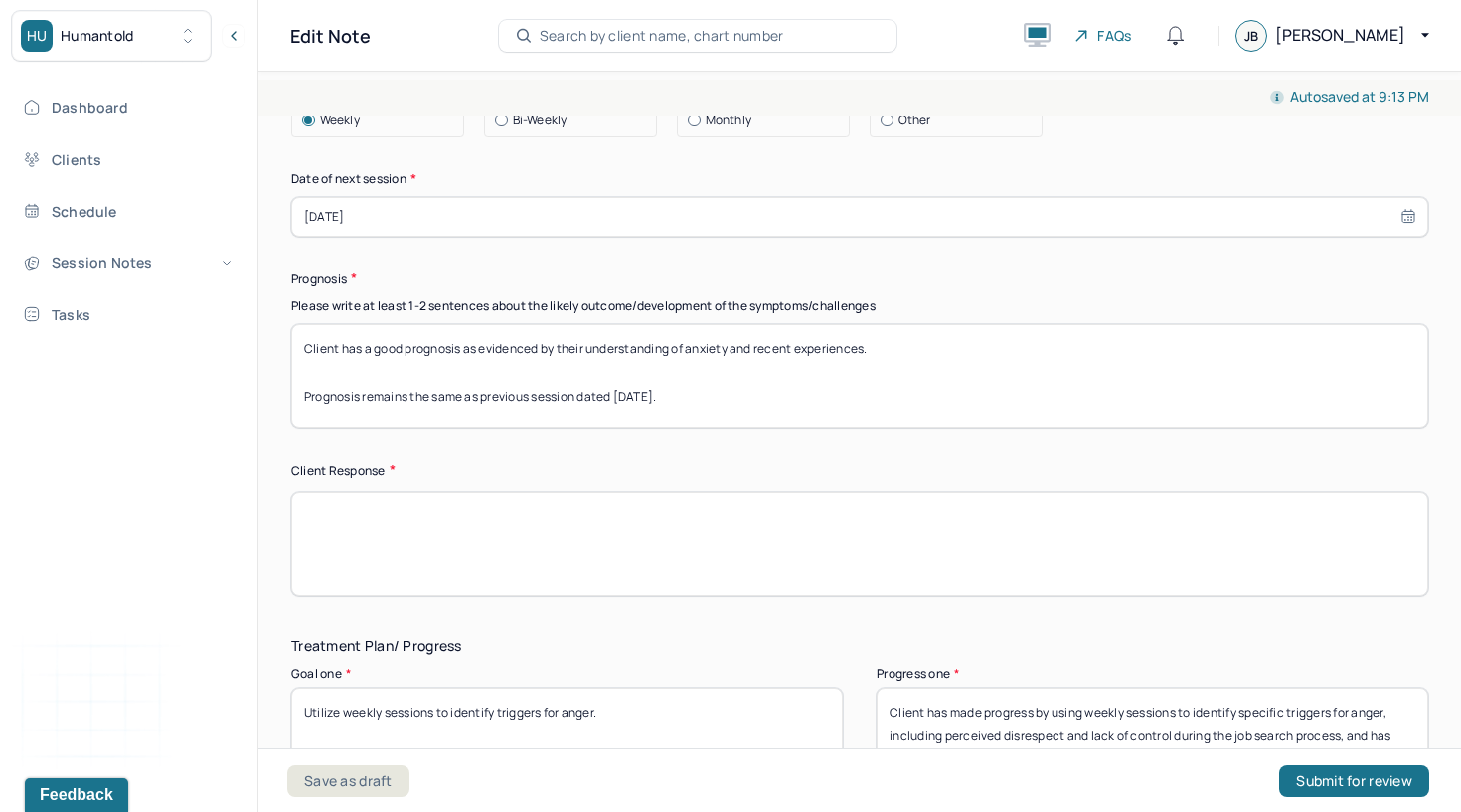 type on "Continue to validate emotional experiences and normalize trauma responses post-termination.
Explore cognitive and behavioral strategies to enhance self-efficacy in job searching.
Practice communication skills and boundary-setting in sessions, particularly in relation to family dynamics.
Reinforce responsiveness over reactivity in emotionally charged interactions.
Continue to monitor emotional state and coping strategies in upcoming sessions." 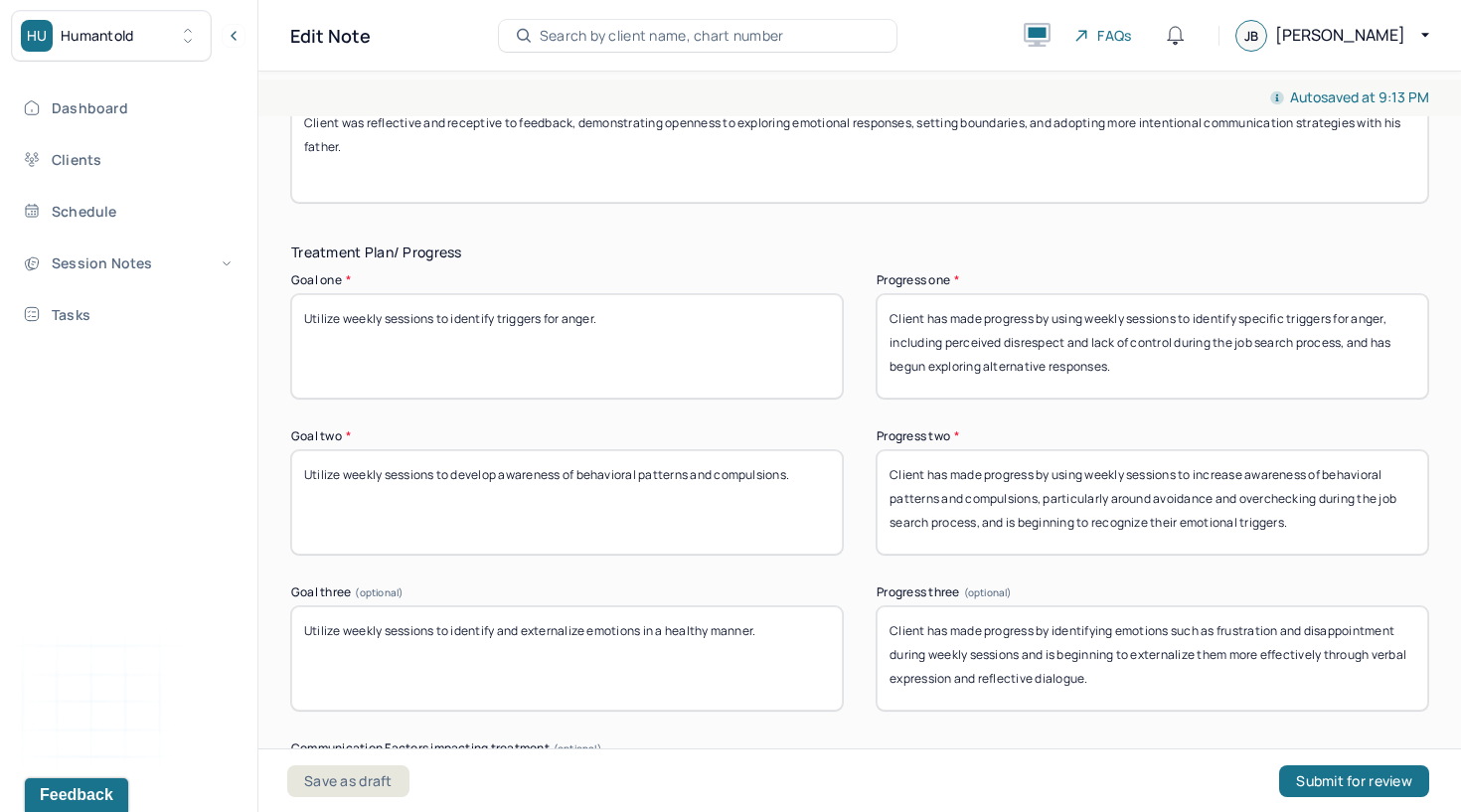 scroll, scrollTop: 2951, scrollLeft: 0, axis: vertical 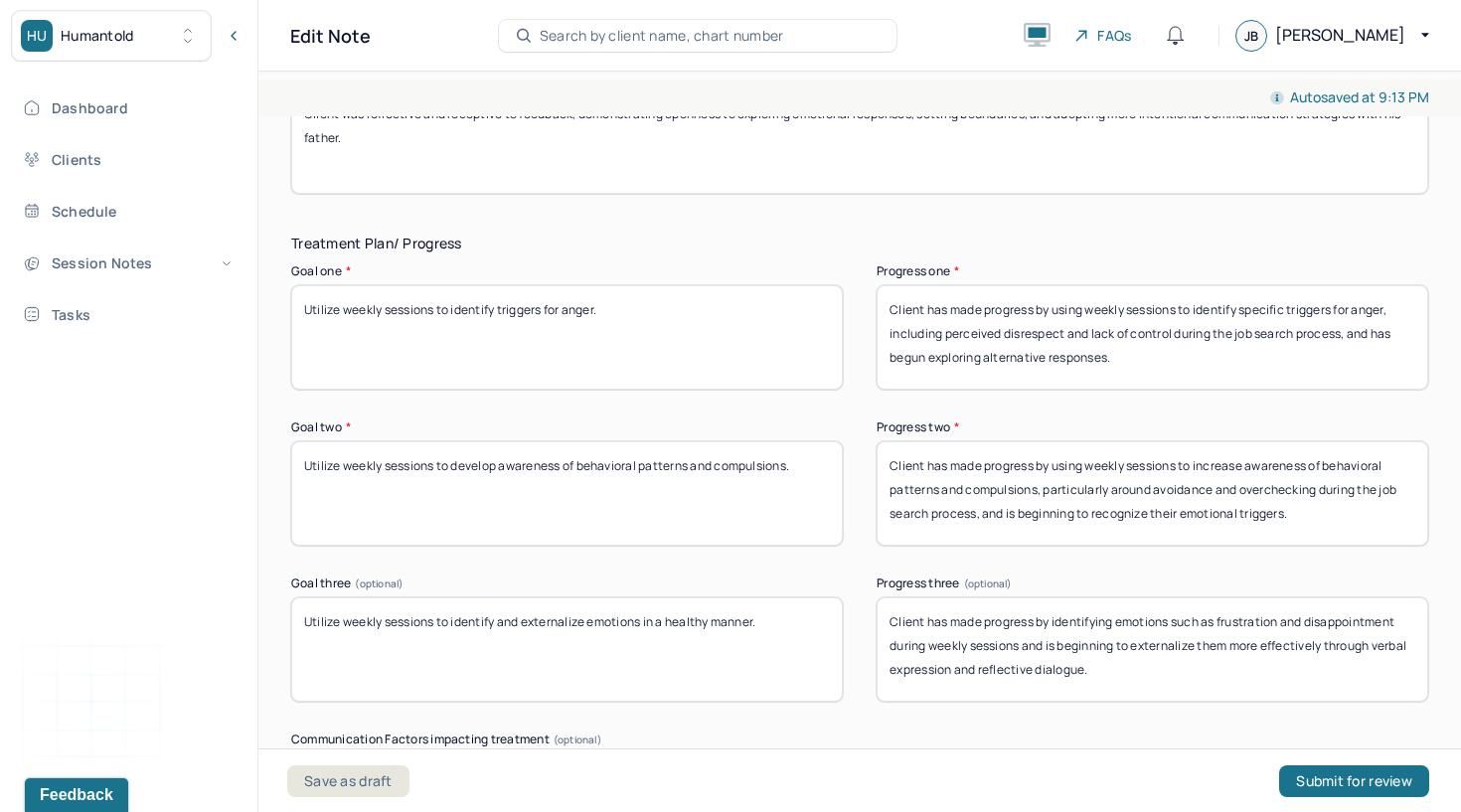type on "Client was reflective and receptive to feedback, demonstrating openness to exploring emotional responses, setting boundaries, and adopting more intentional communication strategies with his father." 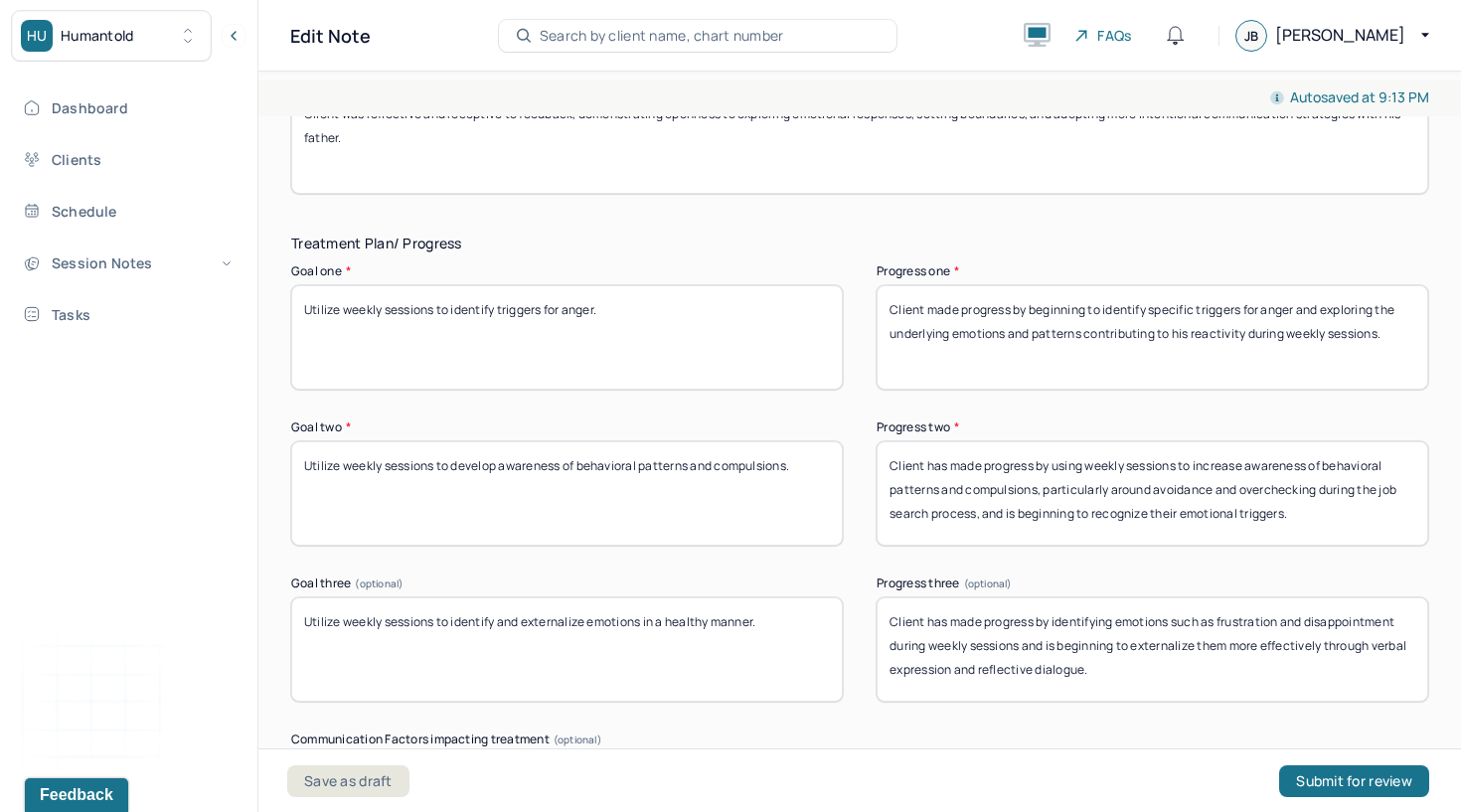 type on "Client made progress by beginning to identify specific triggers for anger and exploring the underlying emotions and patterns contributing to his reactivity during weekly sessions." 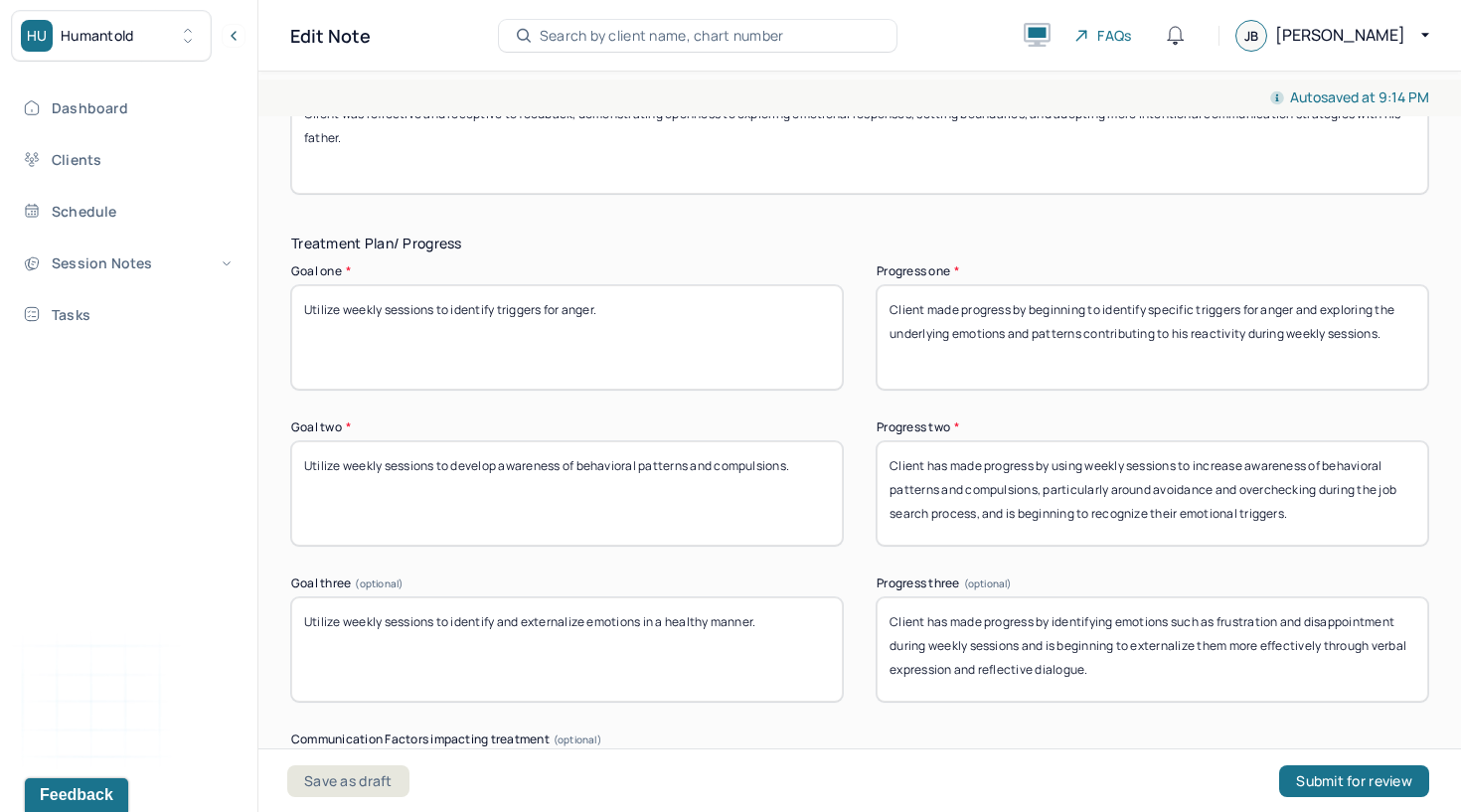 drag, startPoint x: 1313, startPoint y: 531, endPoint x: 886, endPoint y: 445, distance: 435.5743 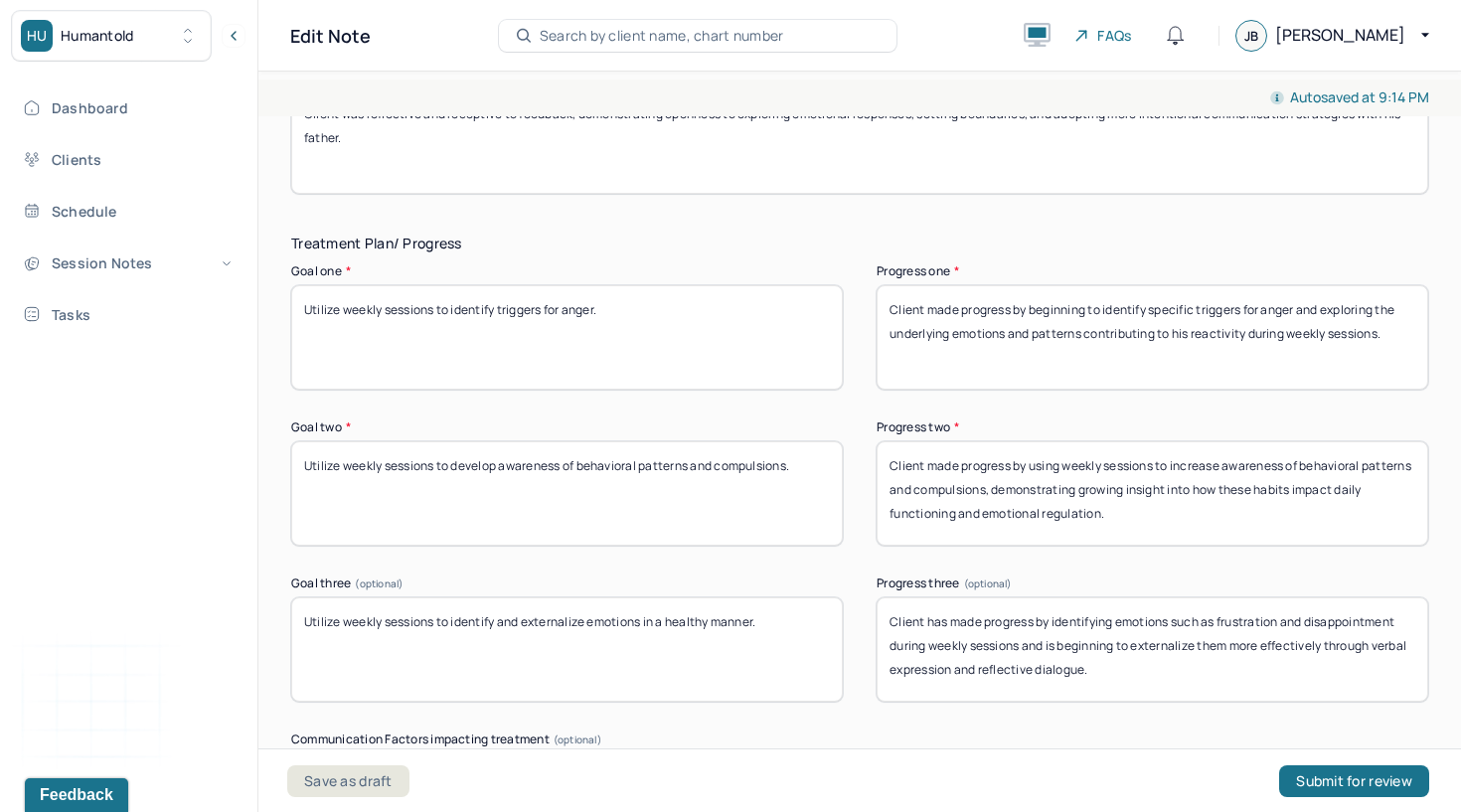 type on "Client made progress by using weekly sessions to increase awareness of behavioral patterns and compulsions, demonstrating growing insight into how these habits impact daily functioning and emotional regulation." 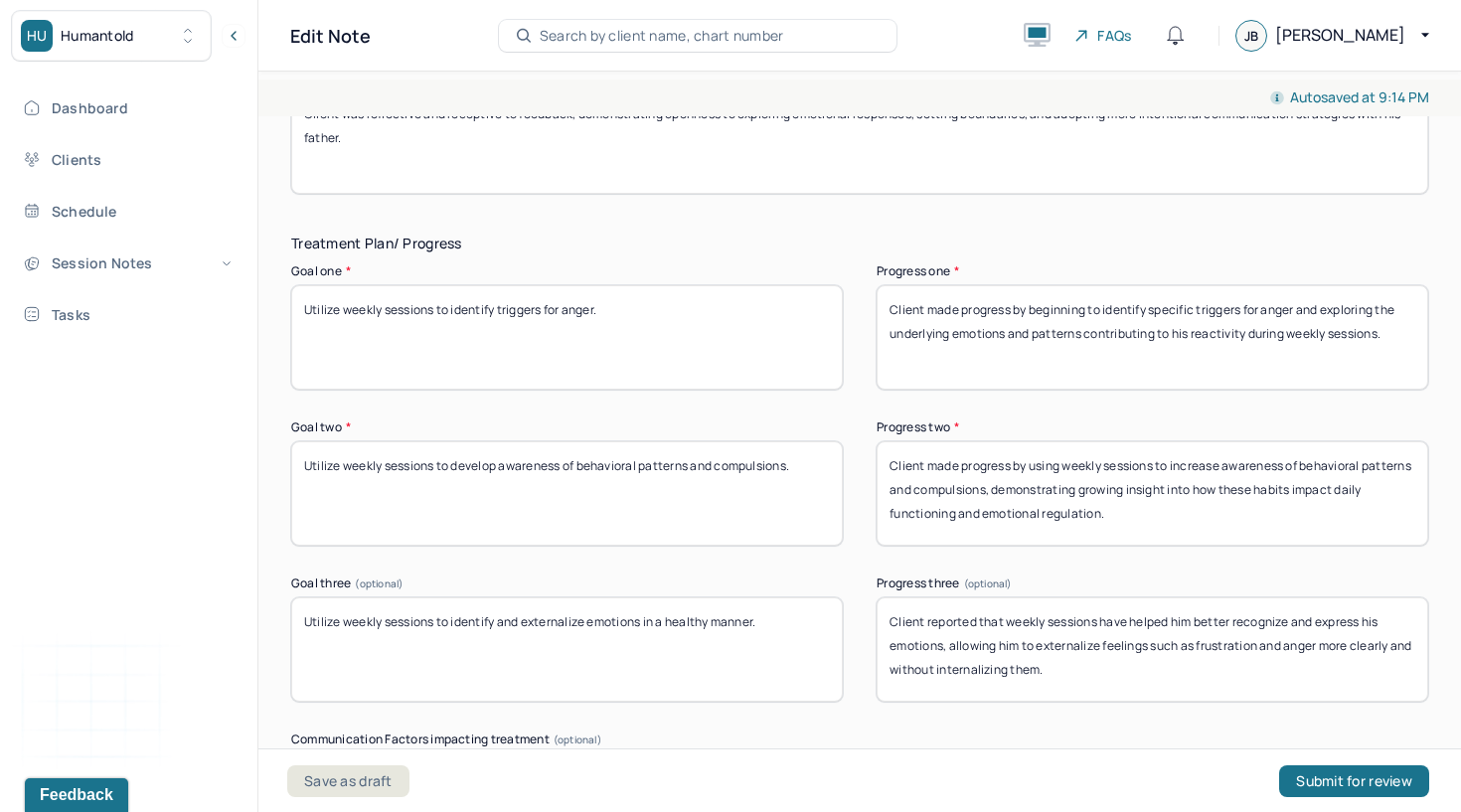 type on "Client reported that weekly sessions have helped him better recognize and express his emotions, allowing him to externalize feelings such as frustration and anger more clearly and without internalizing them." 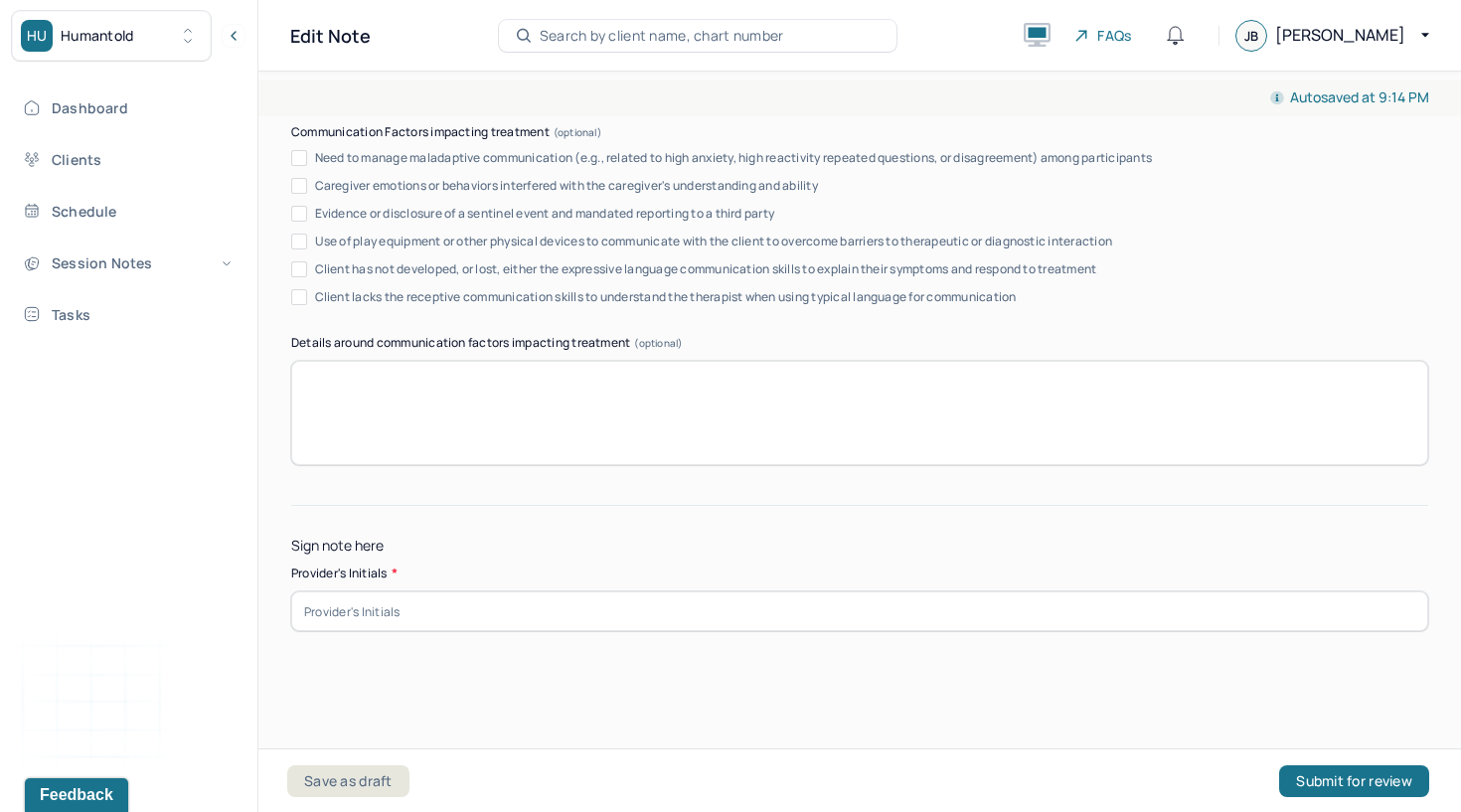 scroll, scrollTop: 3567, scrollLeft: 0, axis: vertical 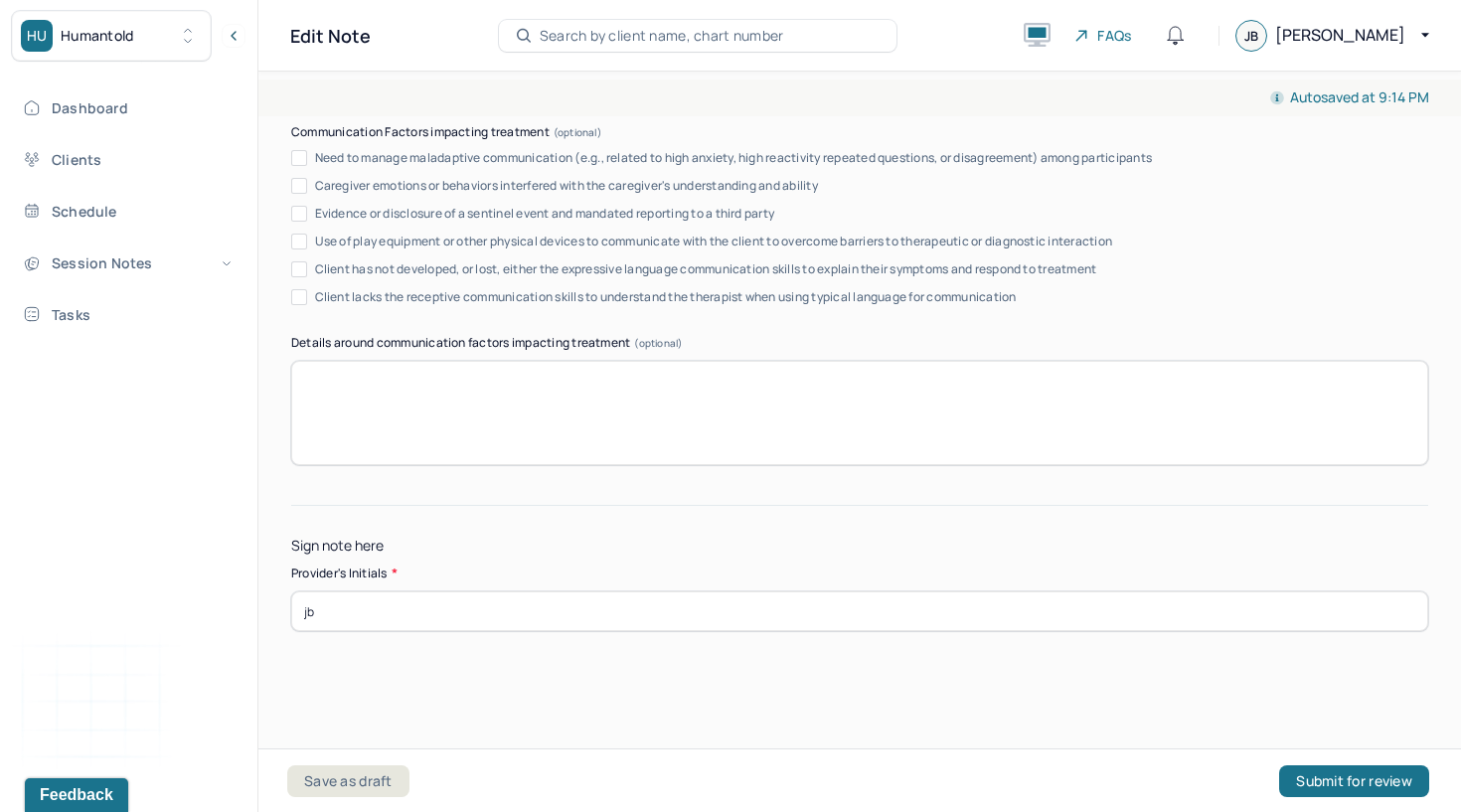type on "jb" 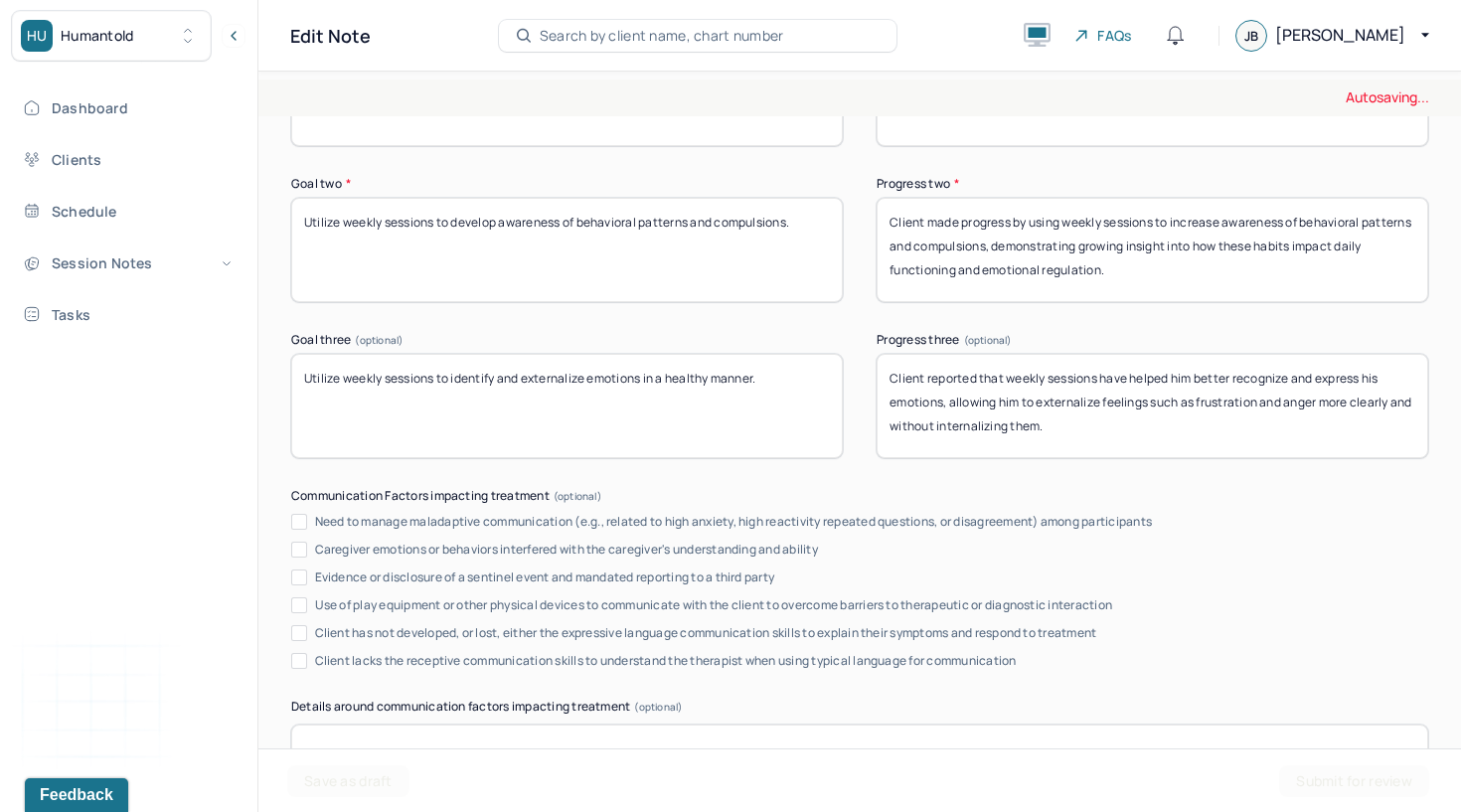 scroll, scrollTop: 2977, scrollLeft: 0, axis: vertical 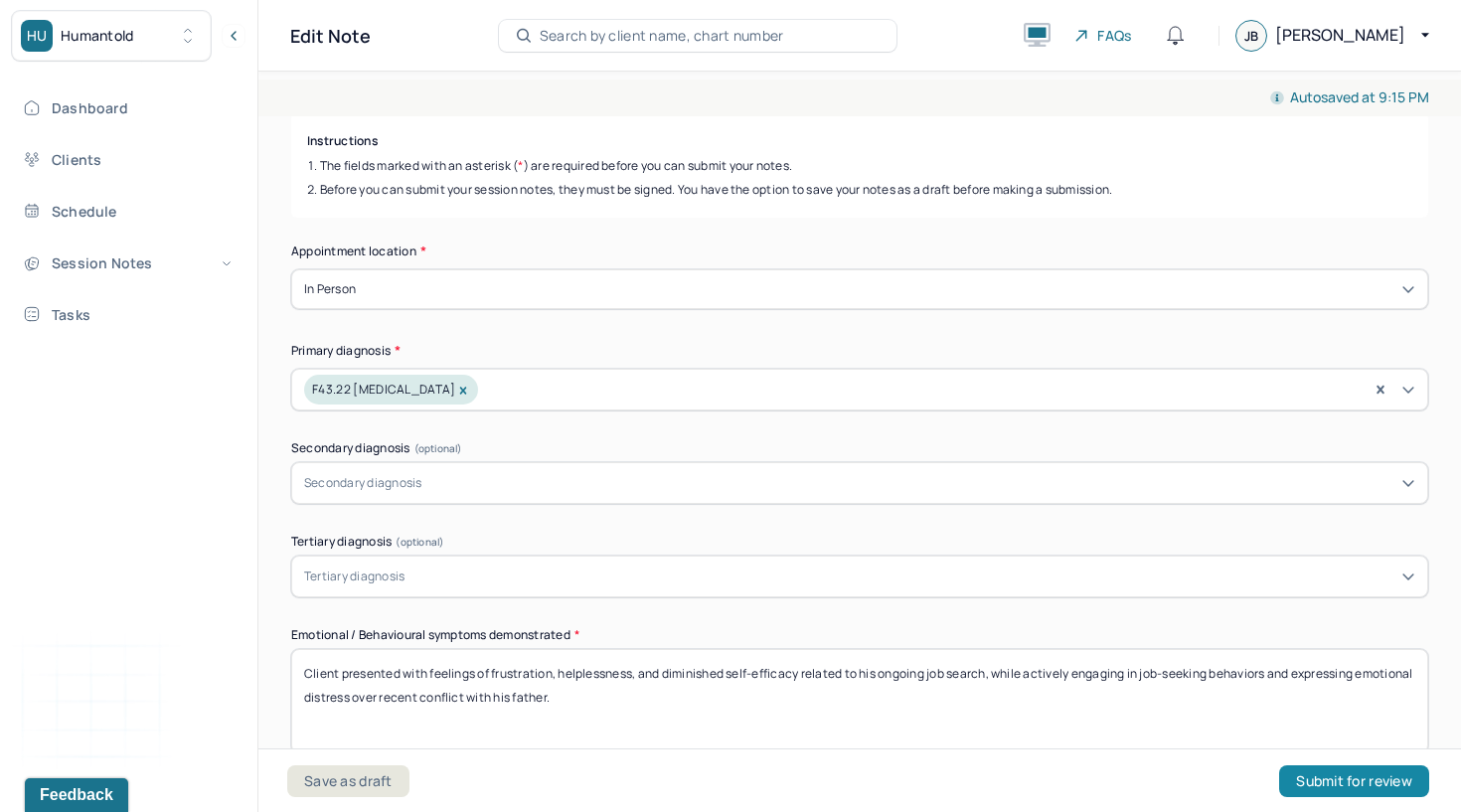 click on "Submit for review" at bounding box center [1354, 781] 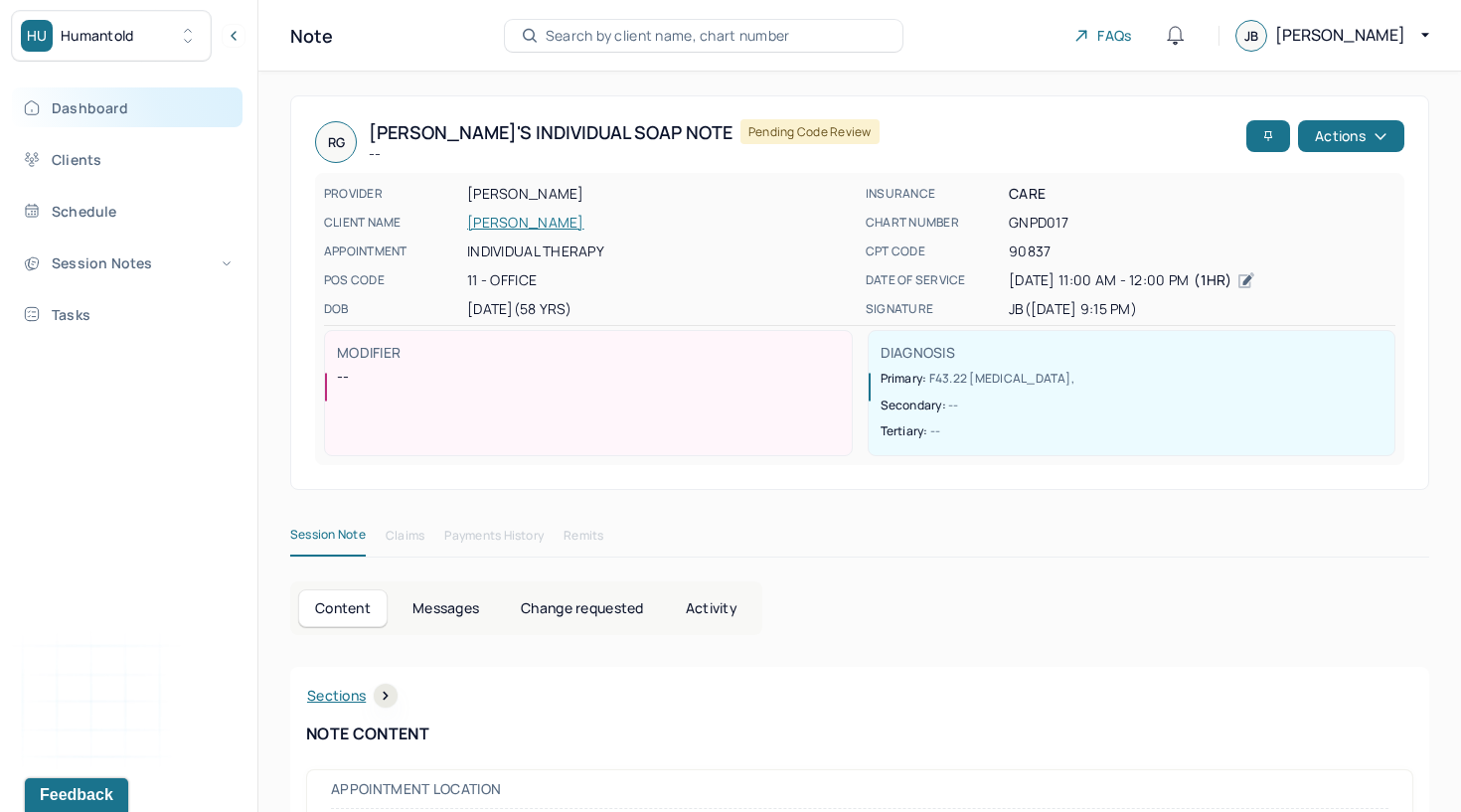 click on "Dashboard" at bounding box center [127, 107] 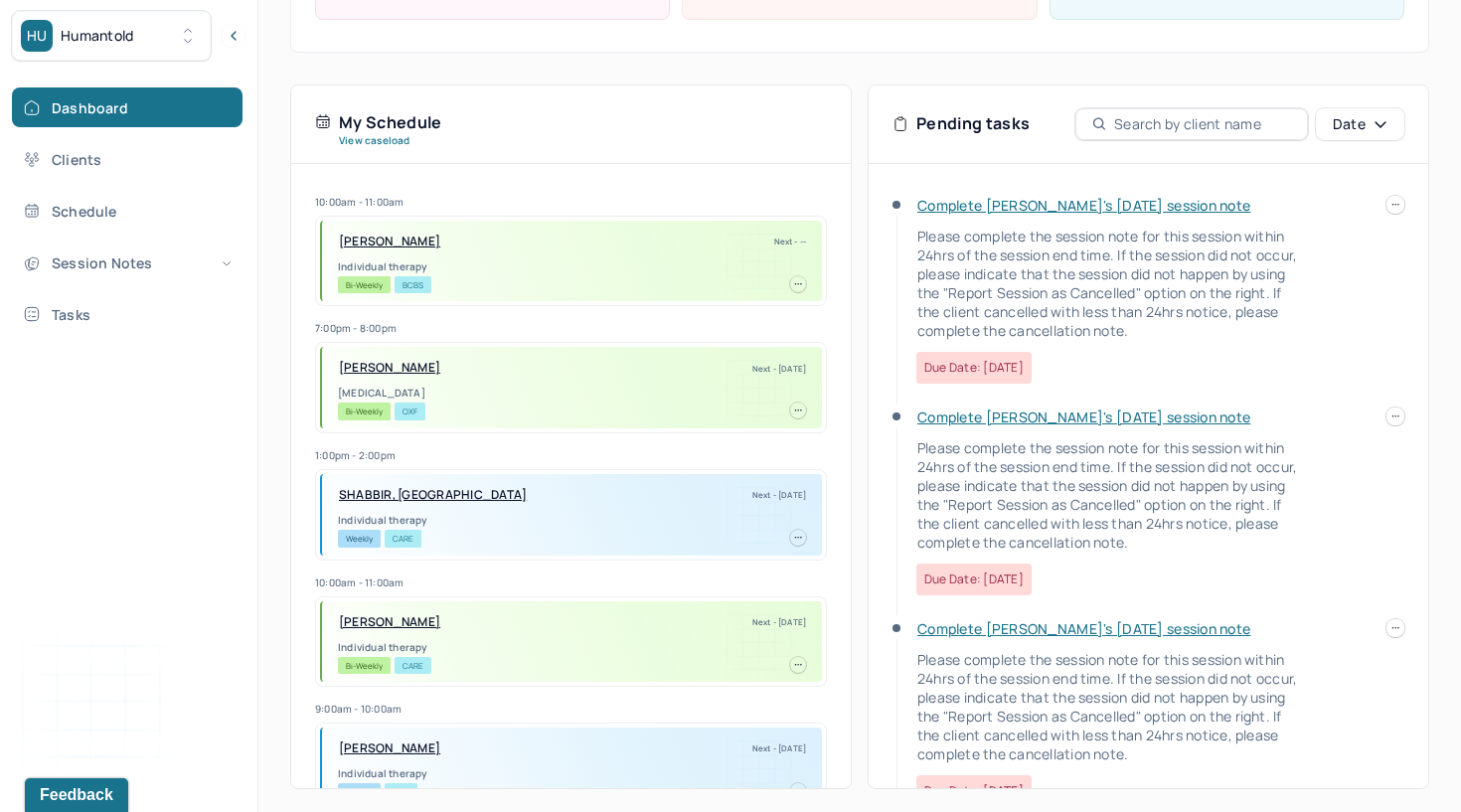 scroll, scrollTop: 345, scrollLeft: 0, axis: vertical 